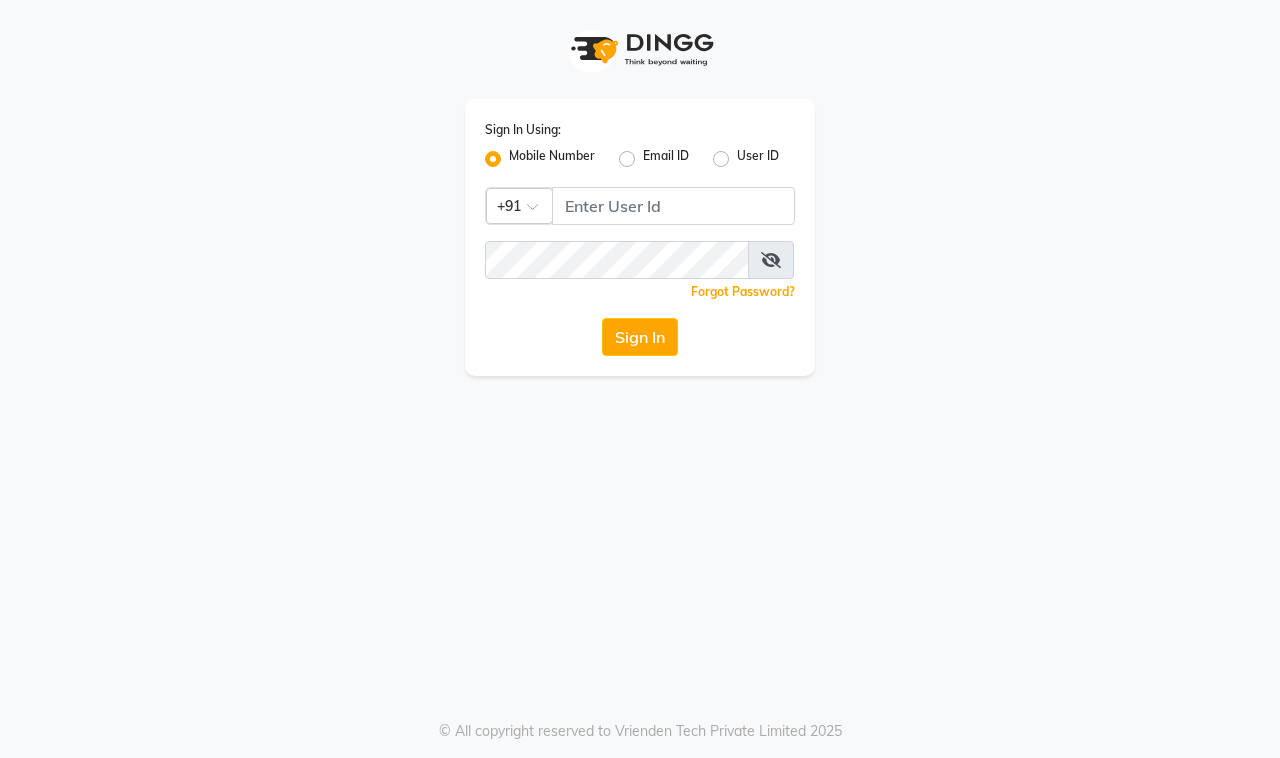 scroll, scrollTop: 0, scrollLeft: 0, axis: both 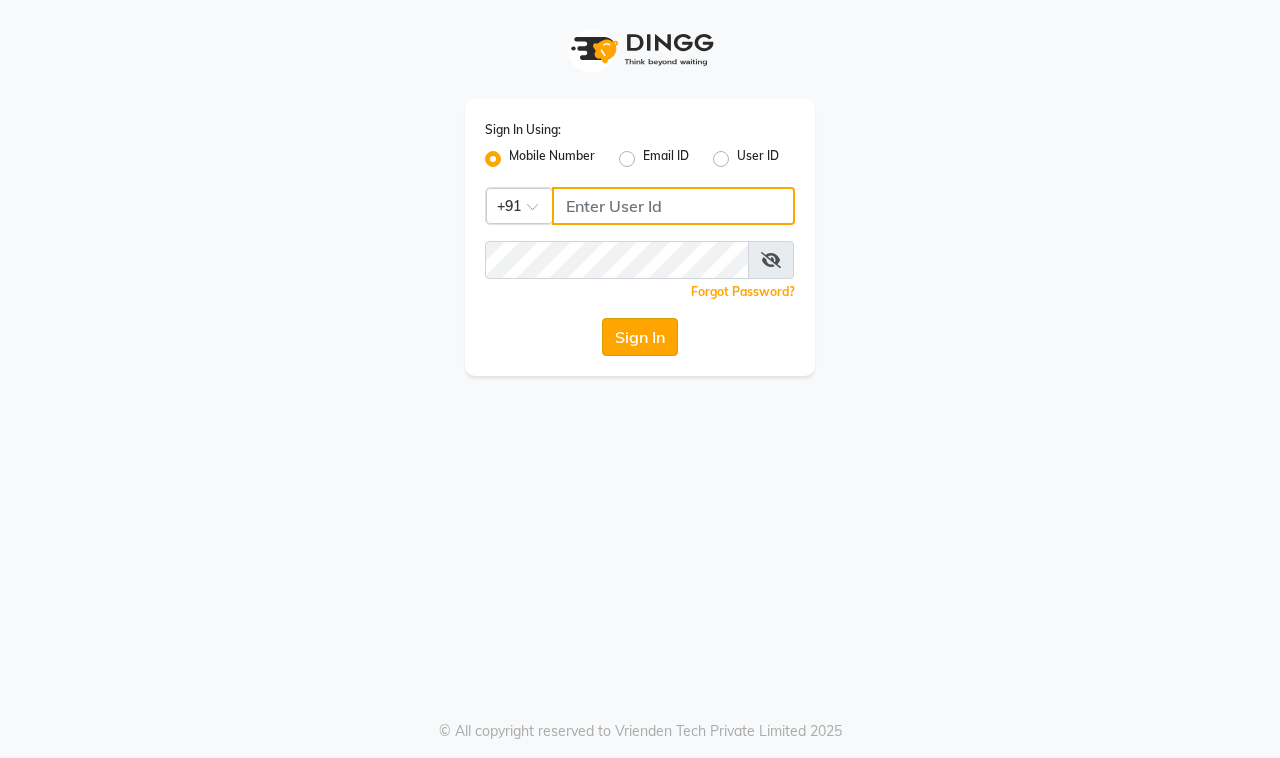 type on "9100649694" 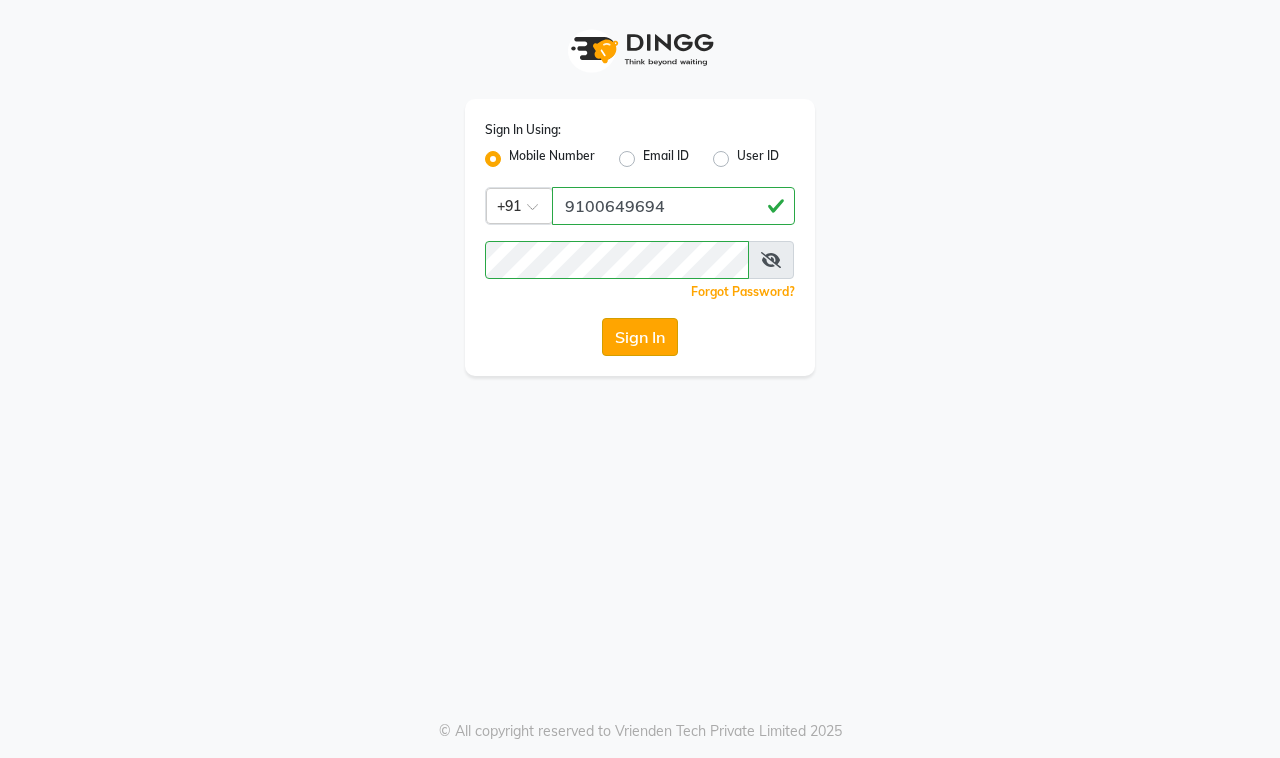 click on "Sign In" 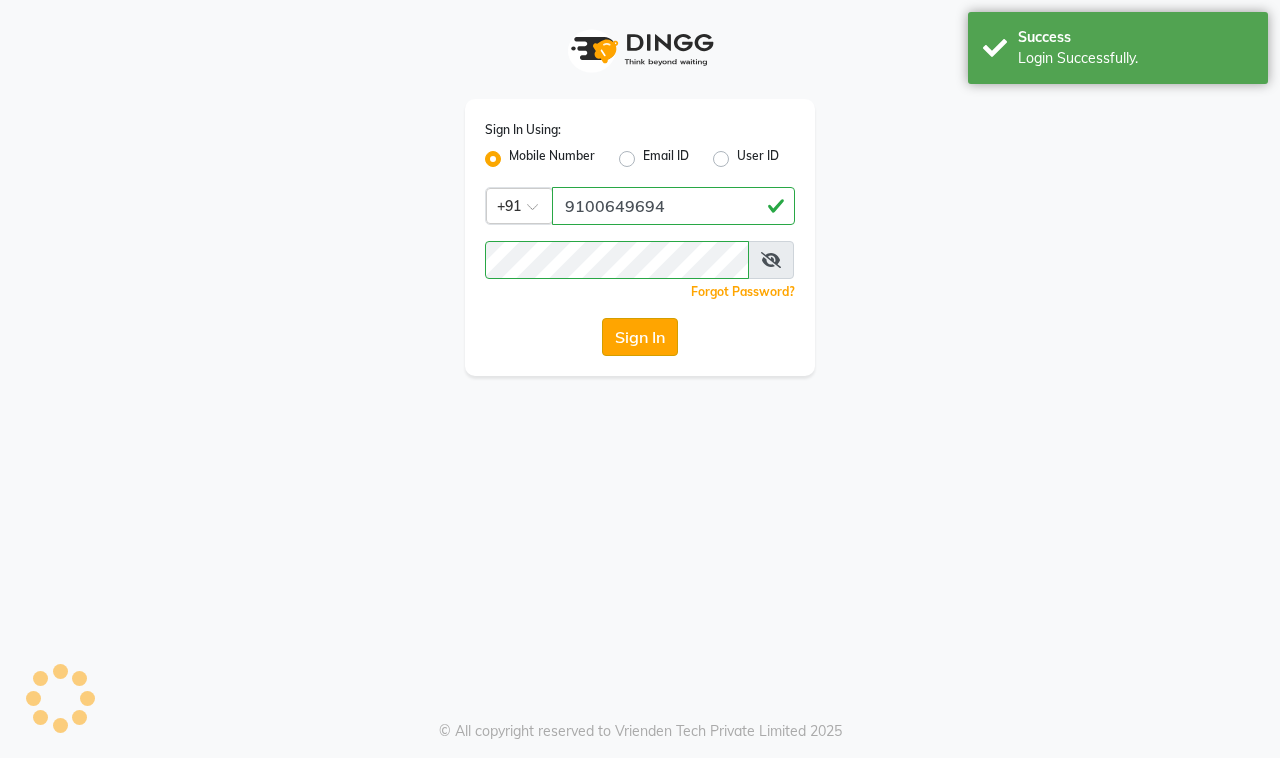 select on "service" 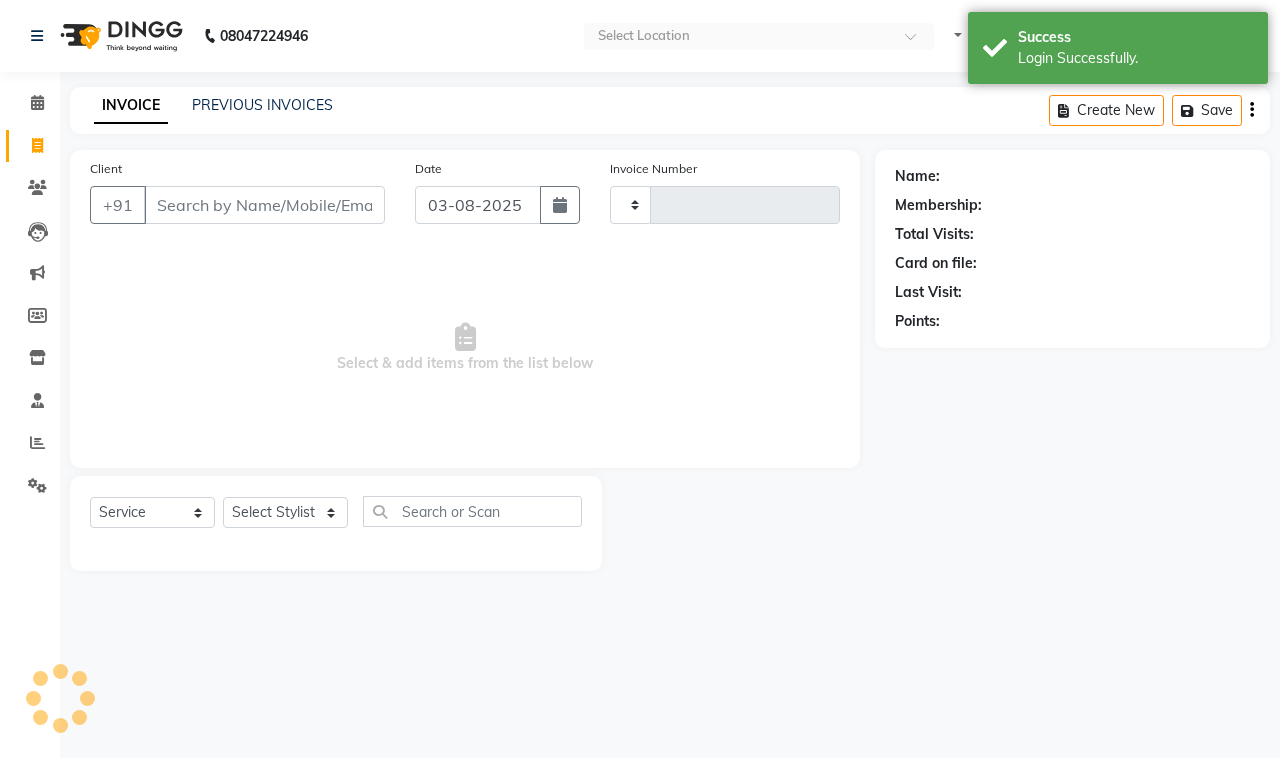 type on "1008" 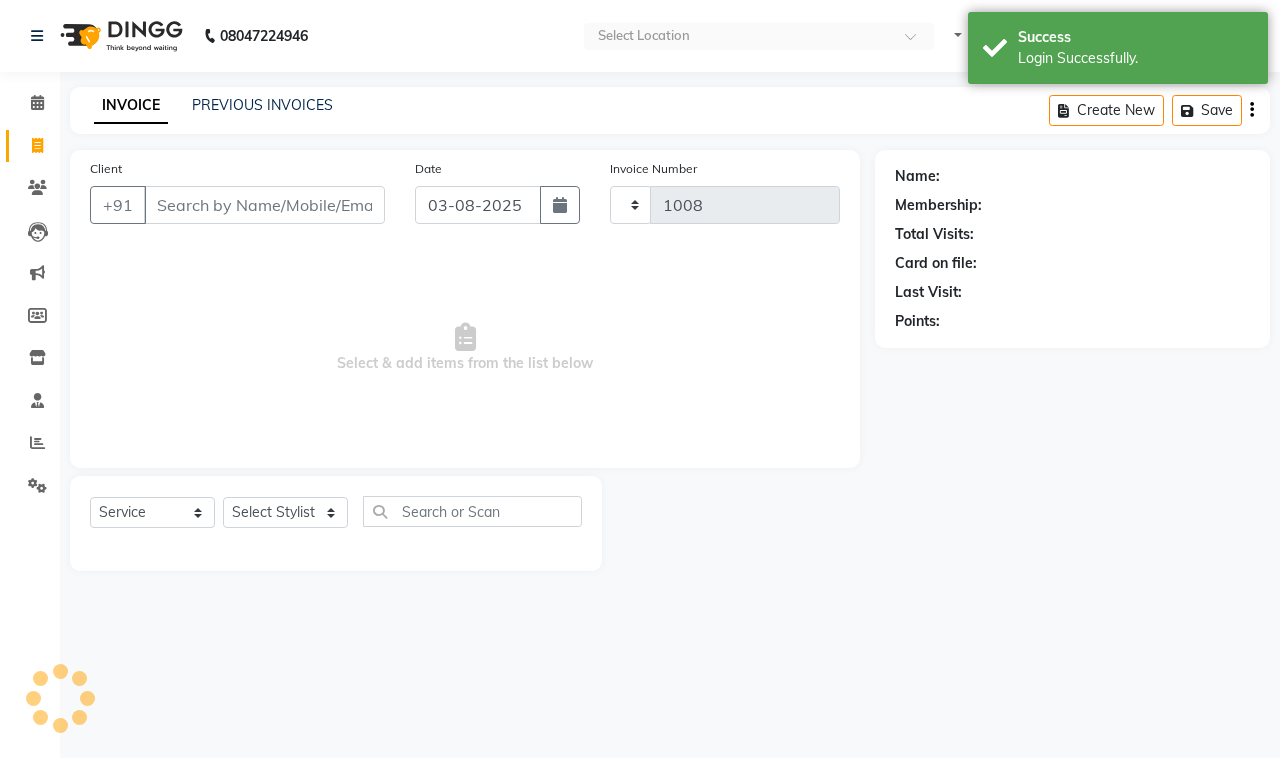 select on "en" 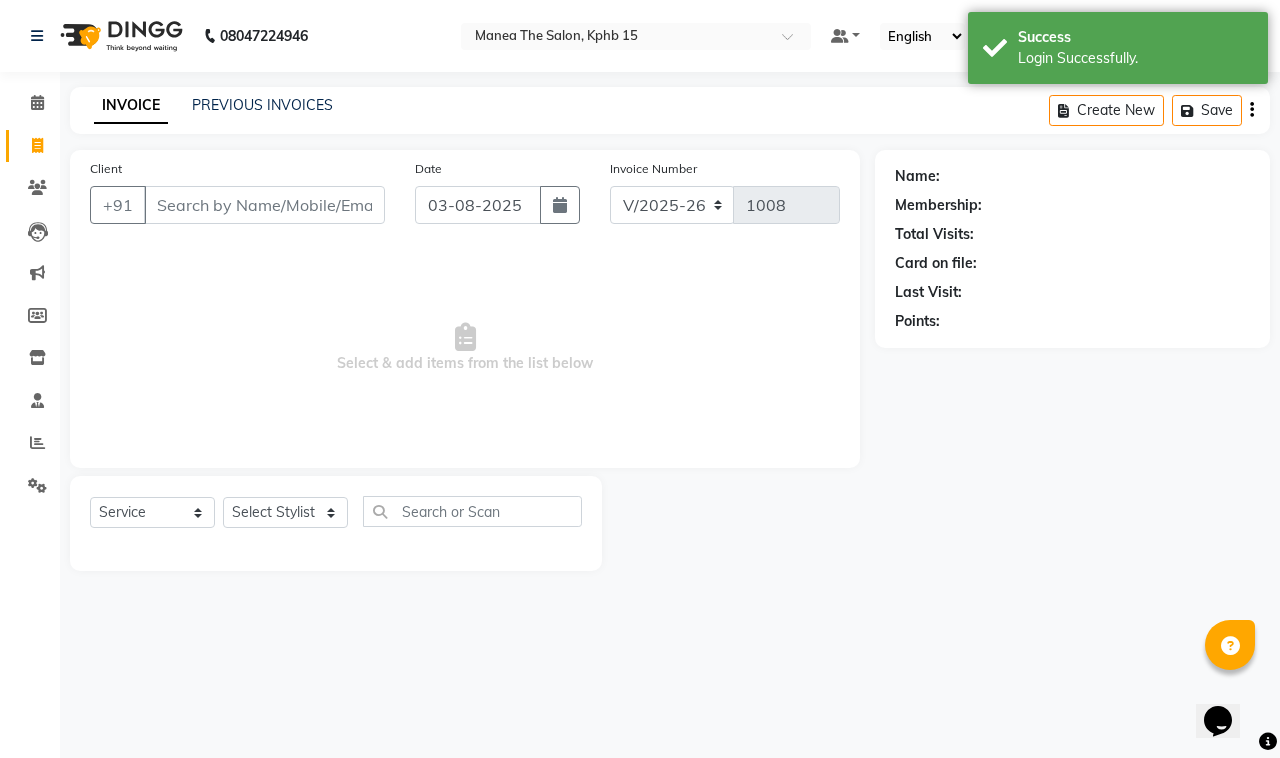 scroll, scrollTop: 0, scrollLeft: 0, axis: both 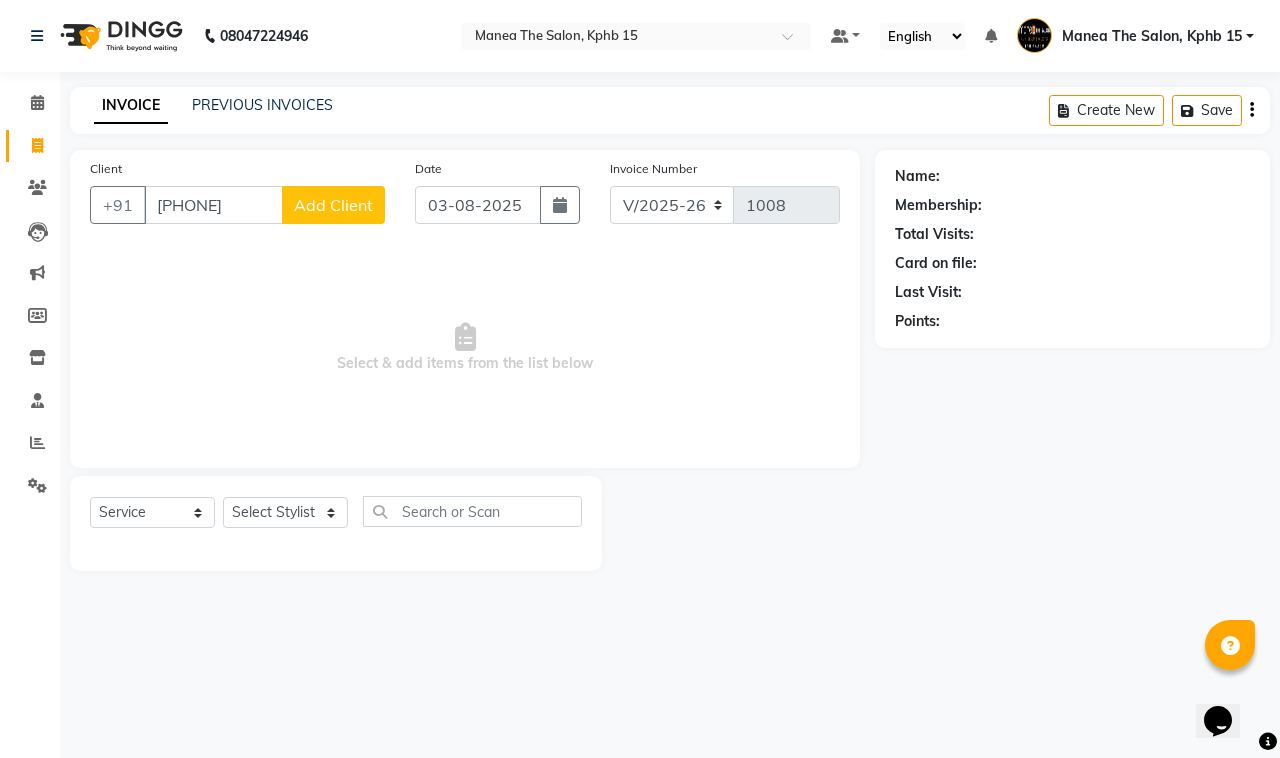 type on "[PHONE]" 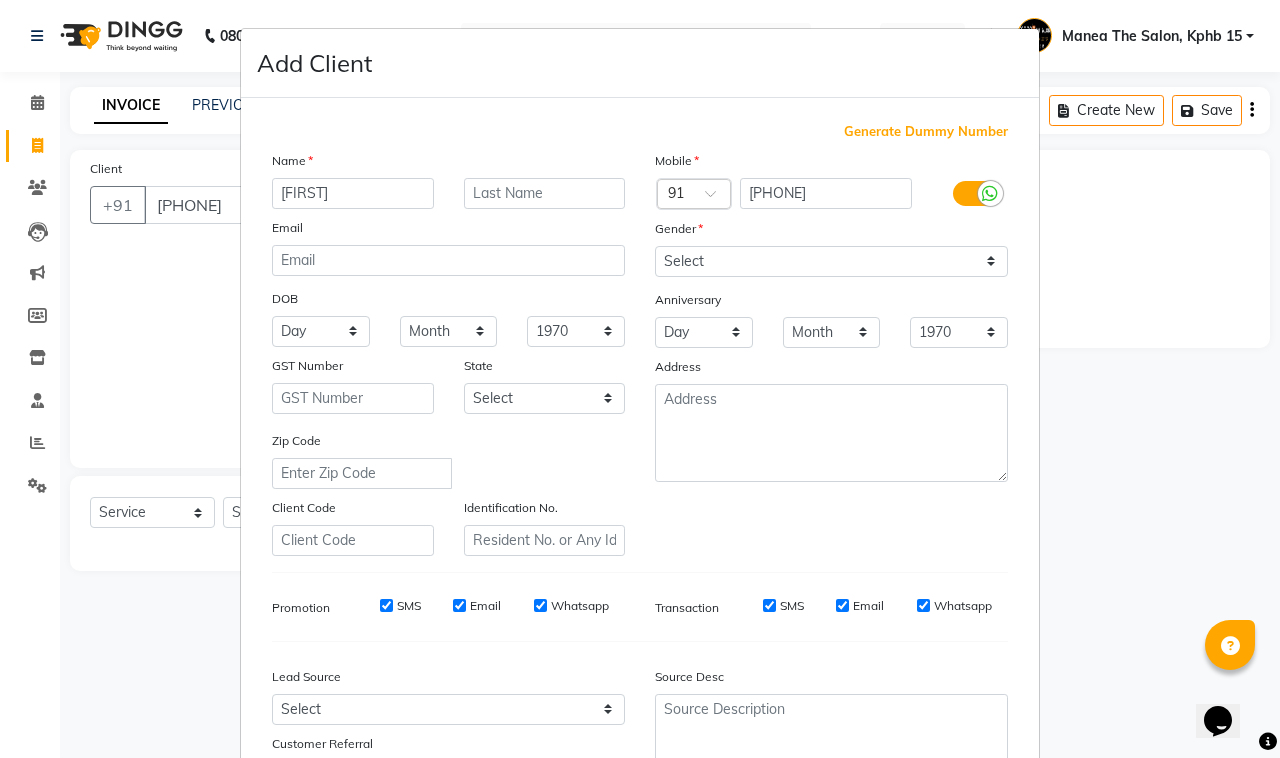 type on "[FIRST]" 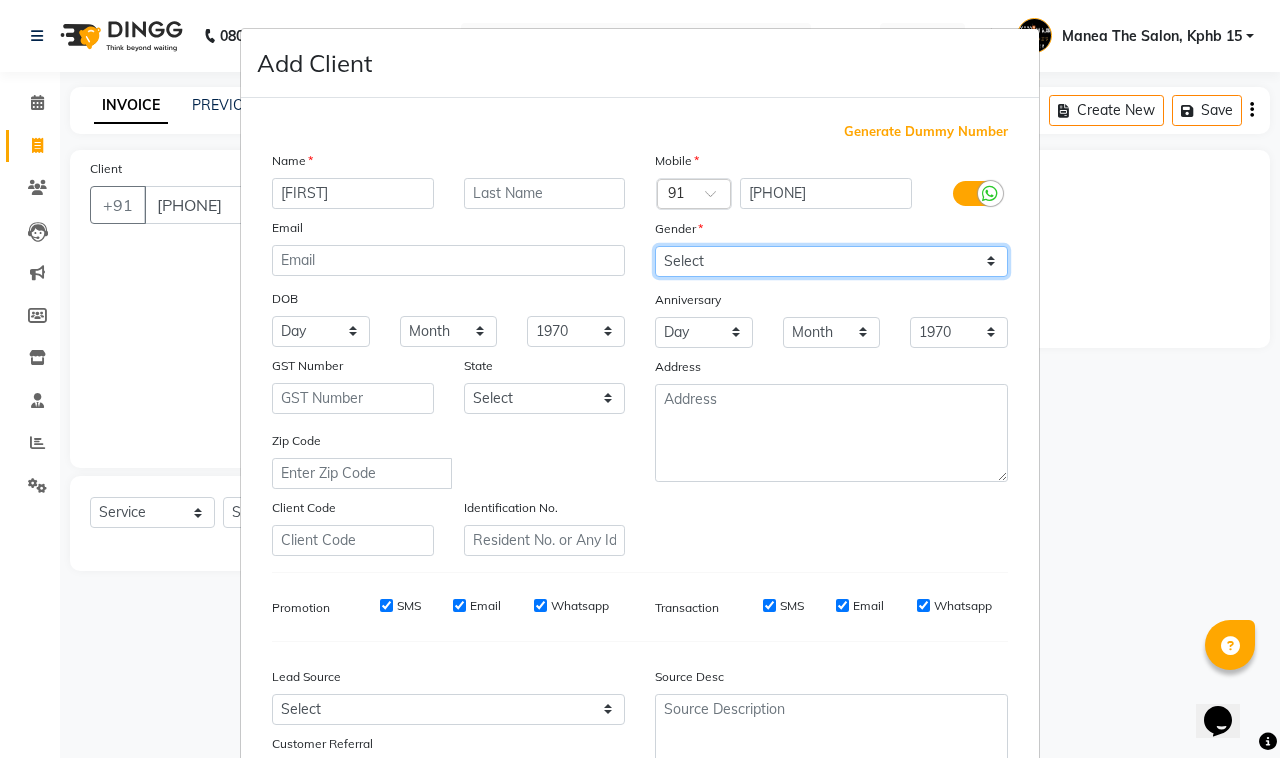 click on "Select Male Female Other Prefer Not To Say" at bounding box center [831, 261] 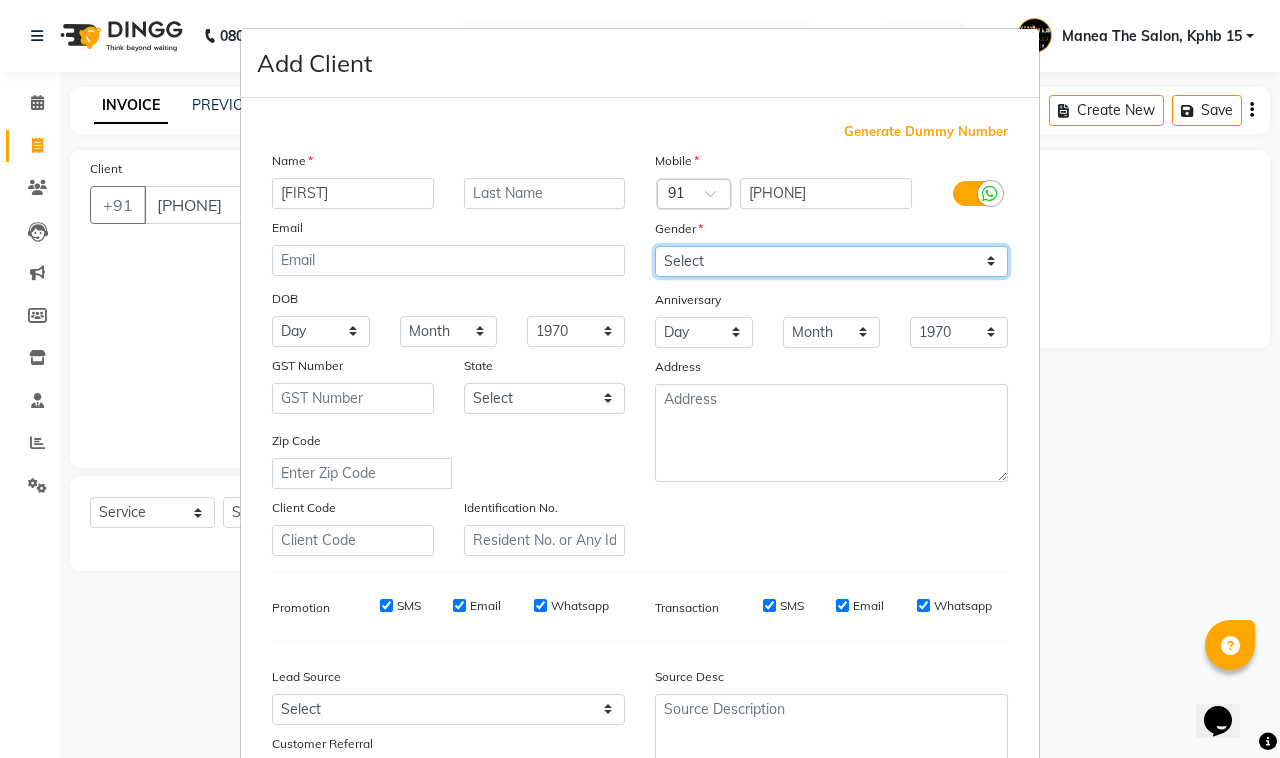 select on "male" 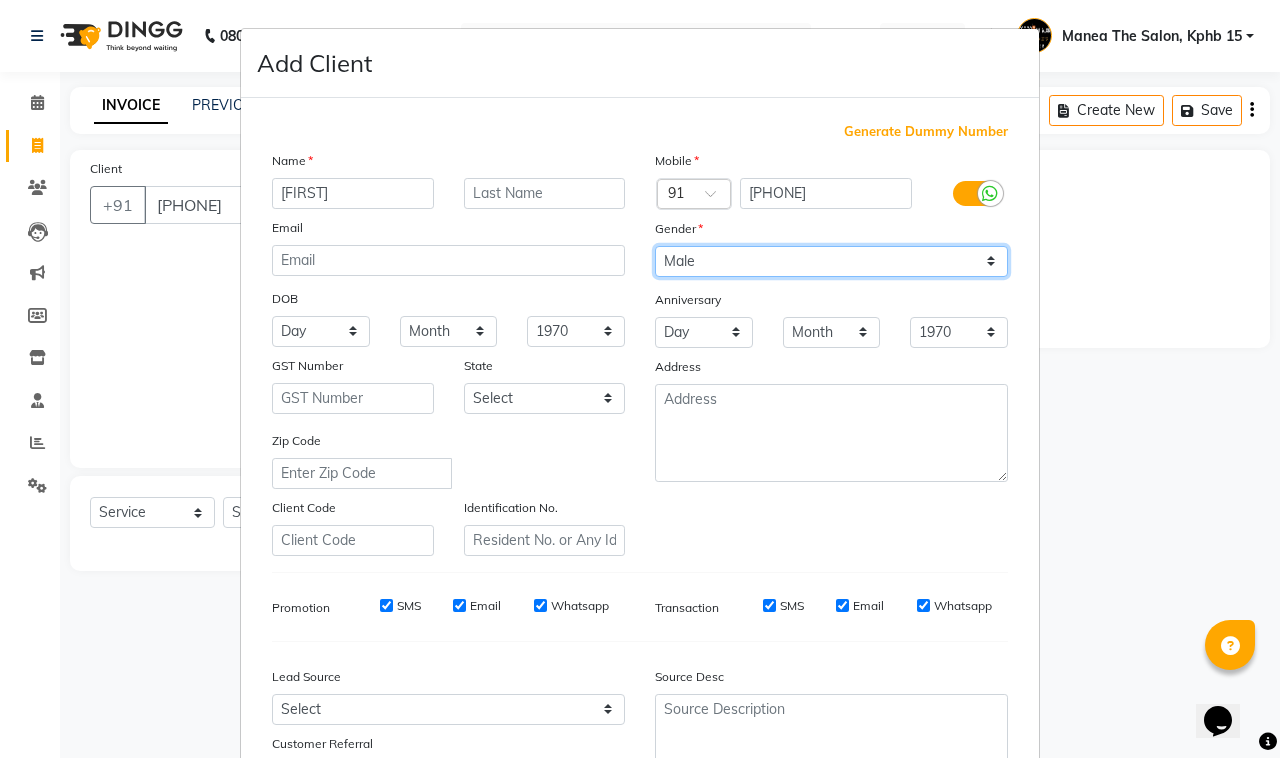 click on "Select Male Female Other Prefer Not To Say" at bounding box center [831, 261] 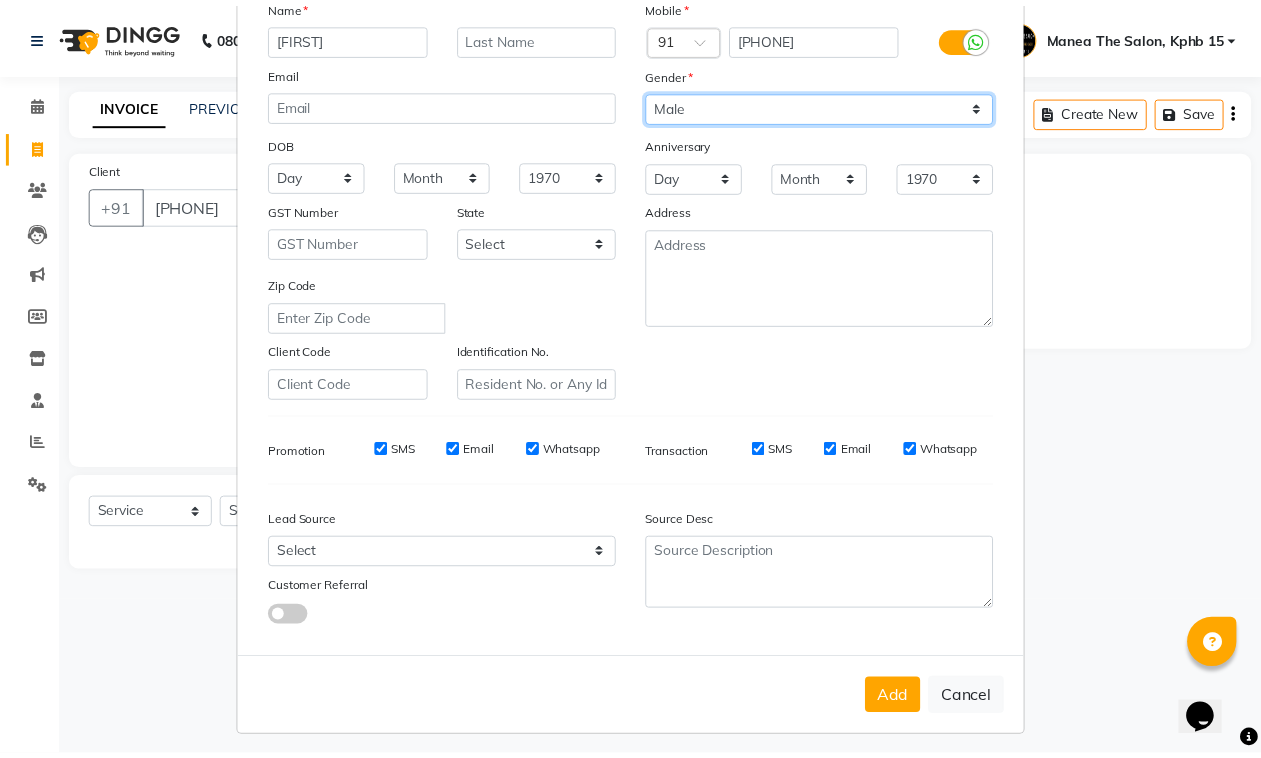 scroll, scrollTop: 157, scrollLeft: 0, axis: vertical 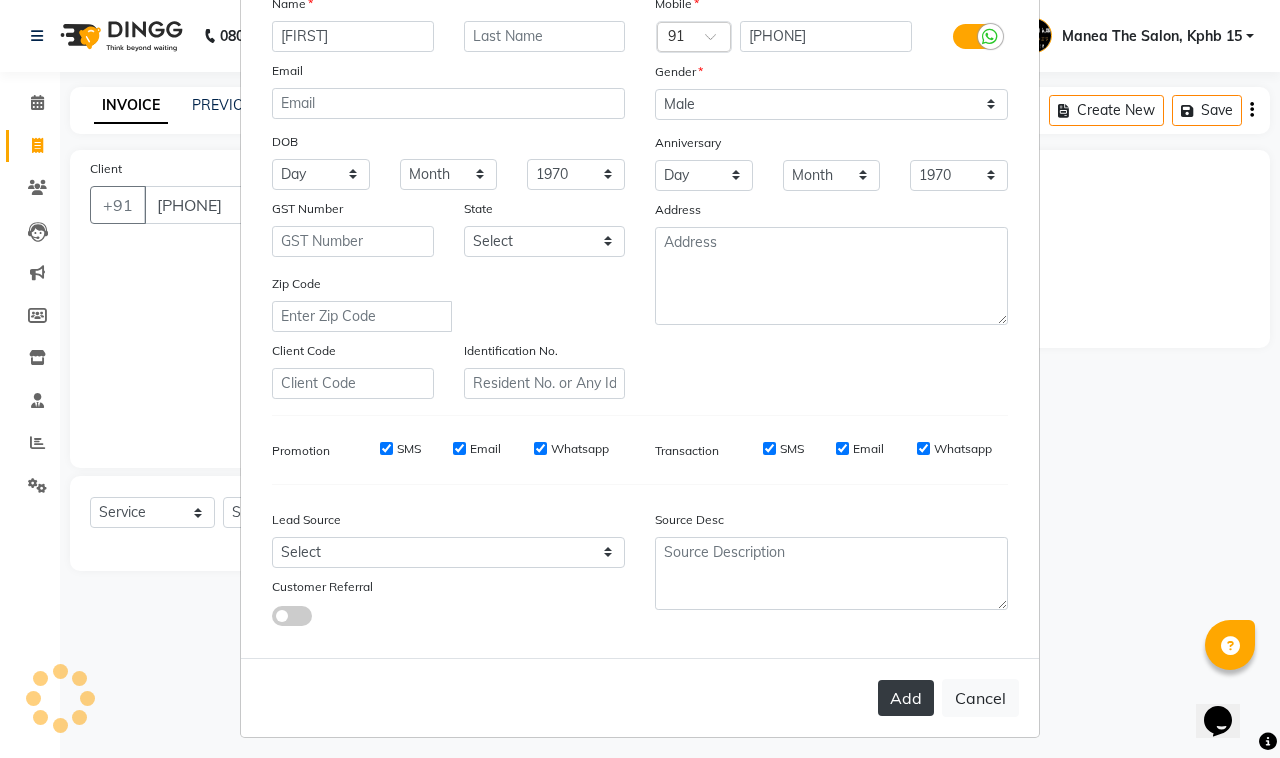 click on "Add" at bounding box center (906, 698) 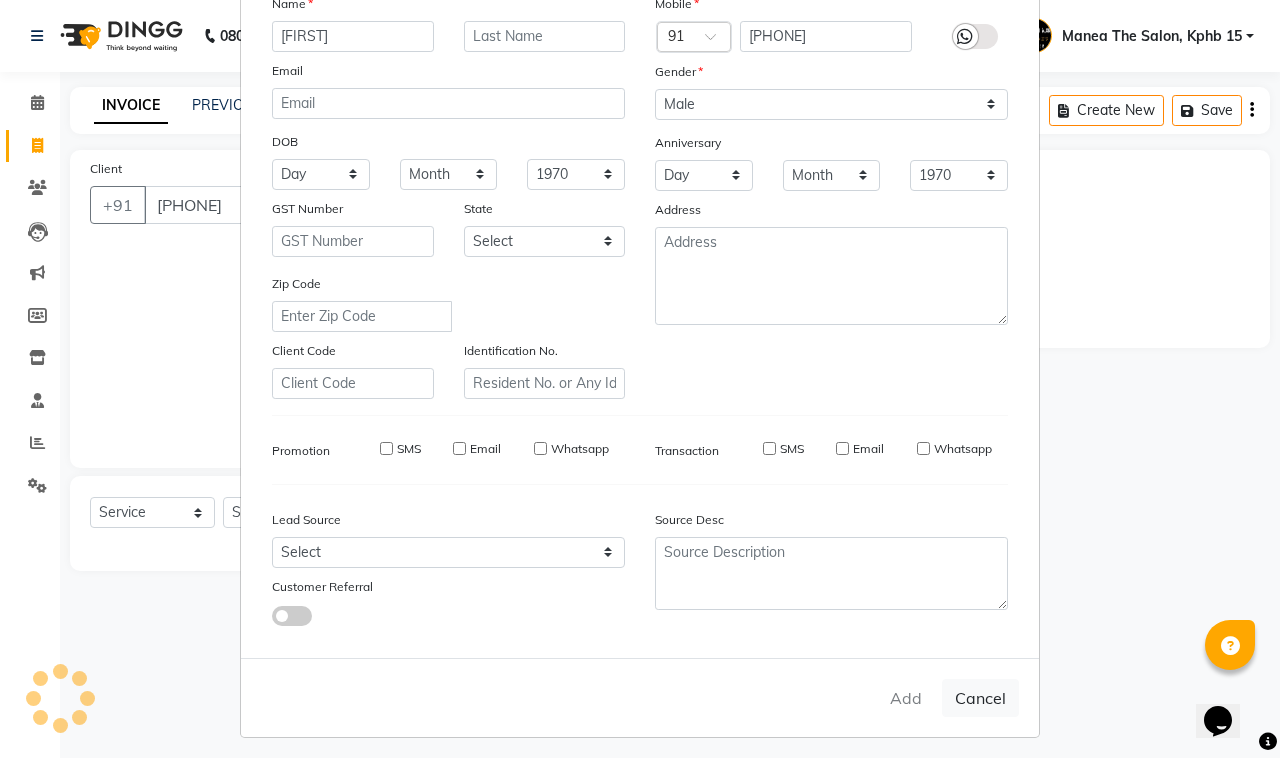 type 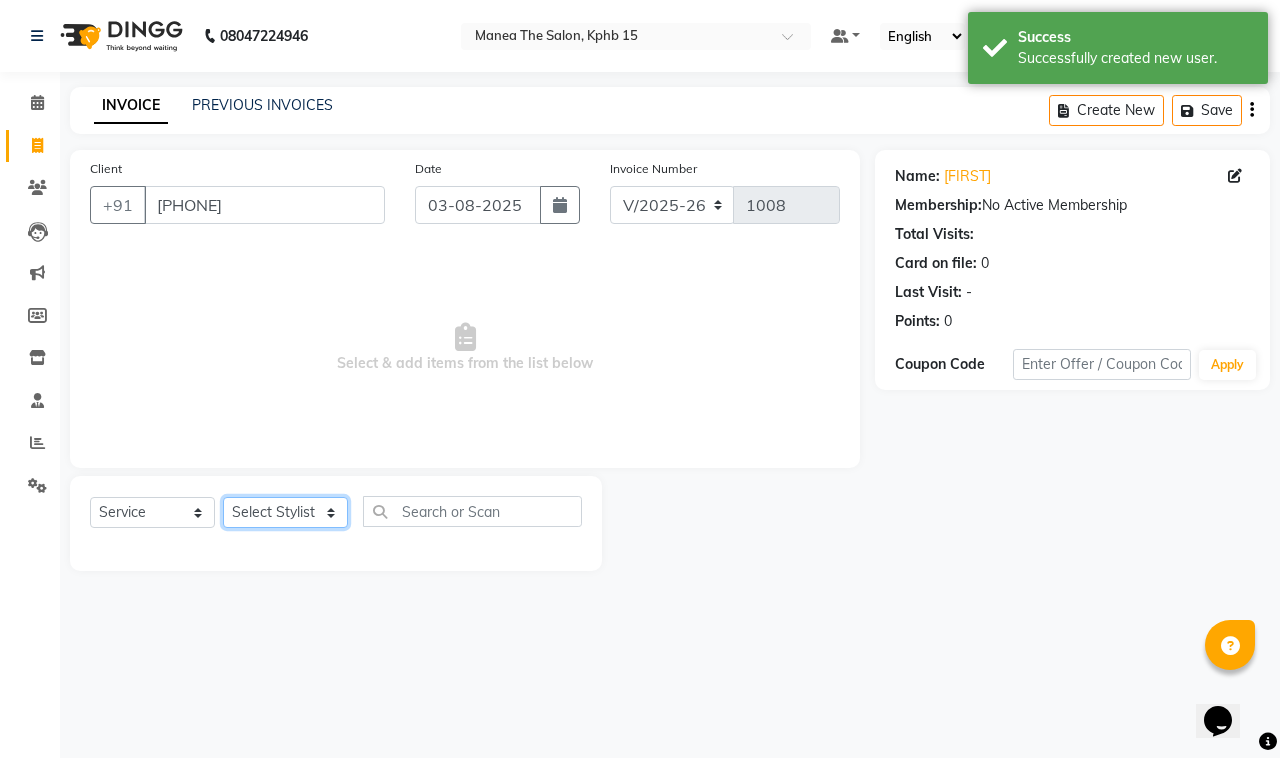 click on "Select Stylist Ayan MUZAMMIL Nikhil nitu Raghu Roopa Shrisha Teju" 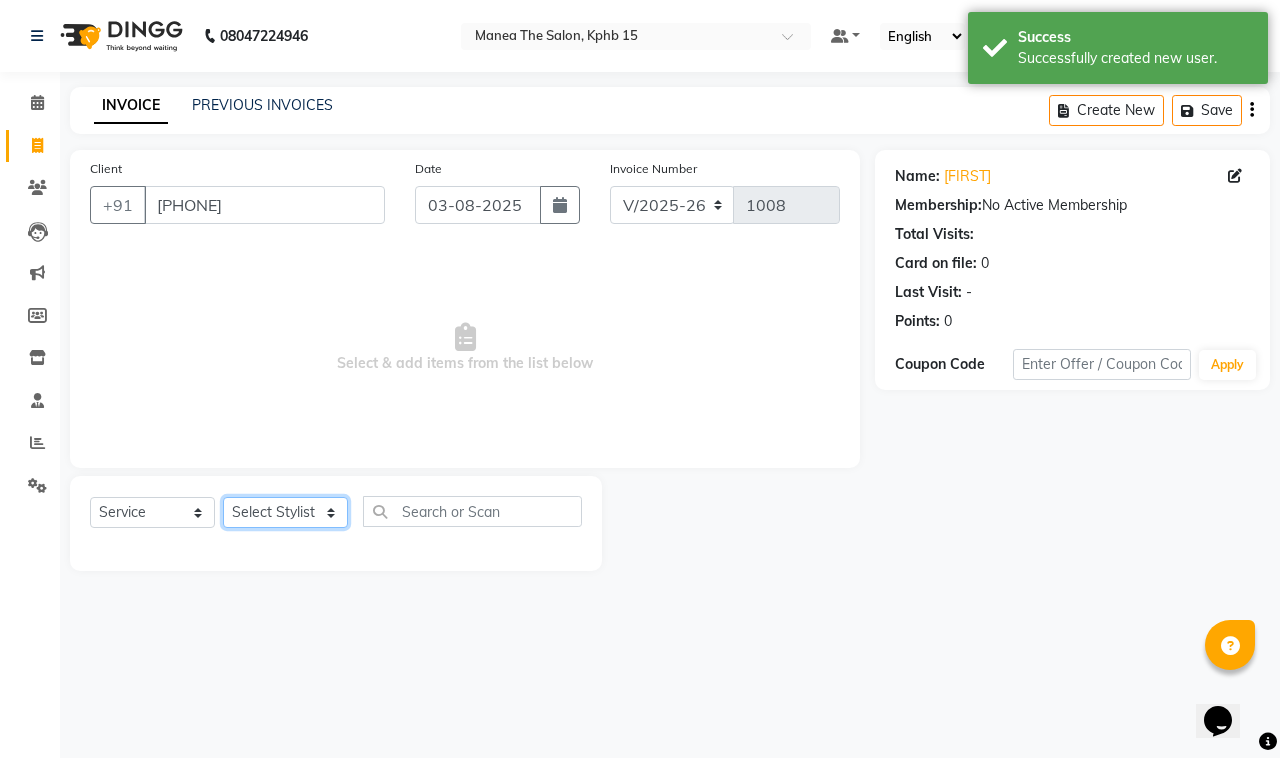 select on "63699" 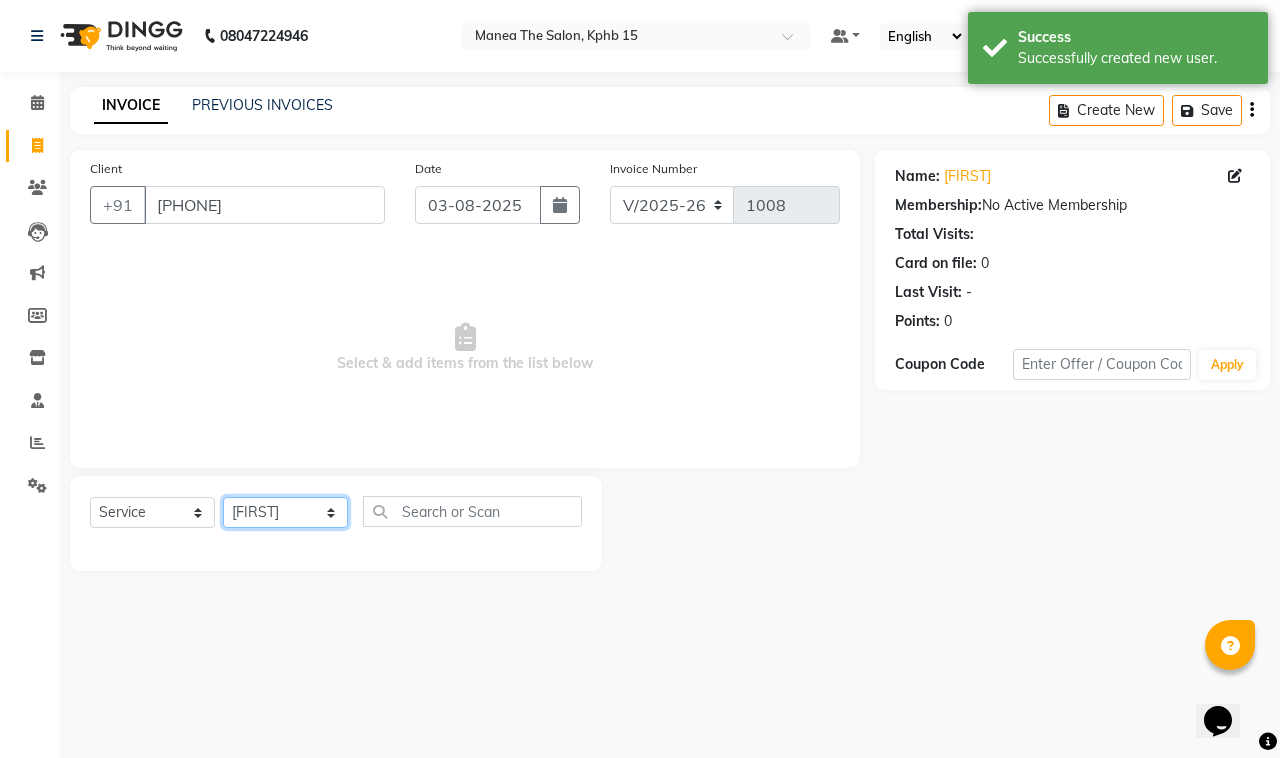 click on "Select Stylist Ayan MUZAMMIL Nikhil nitu Raghu Roopa Shrisha Teju" 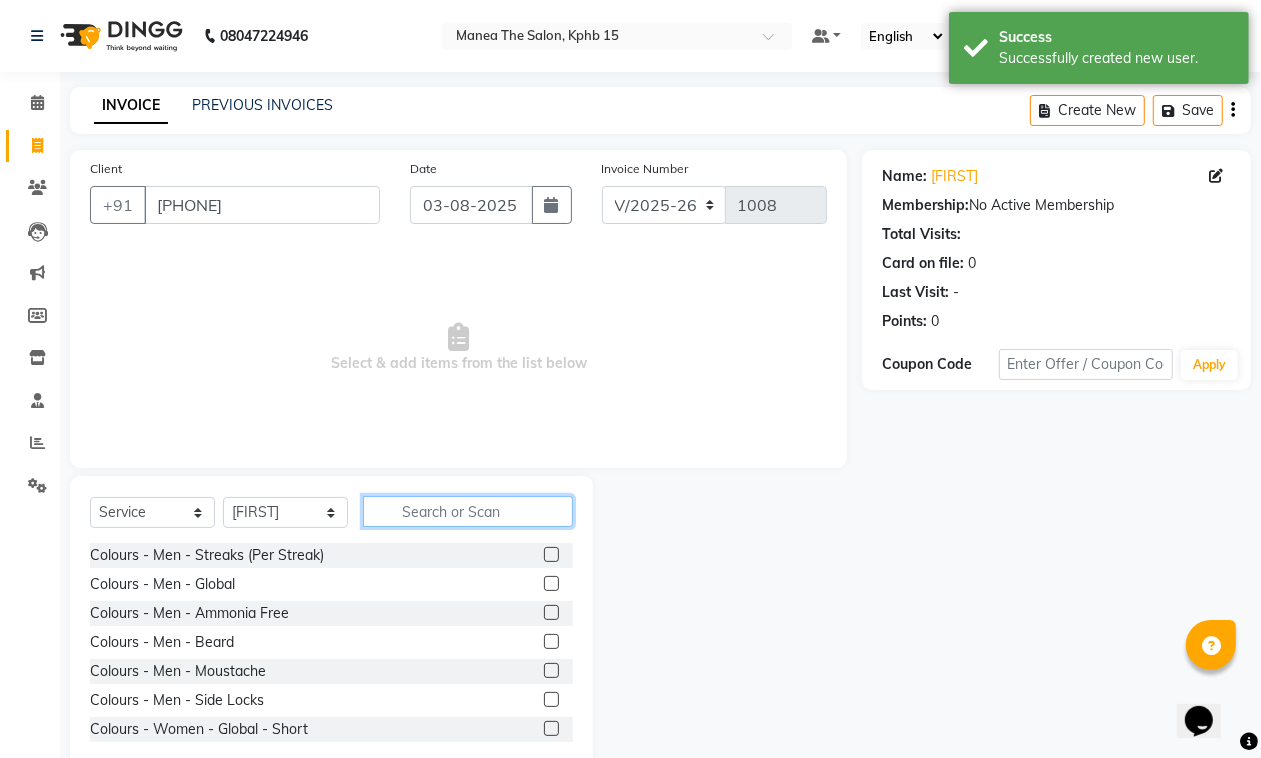 click 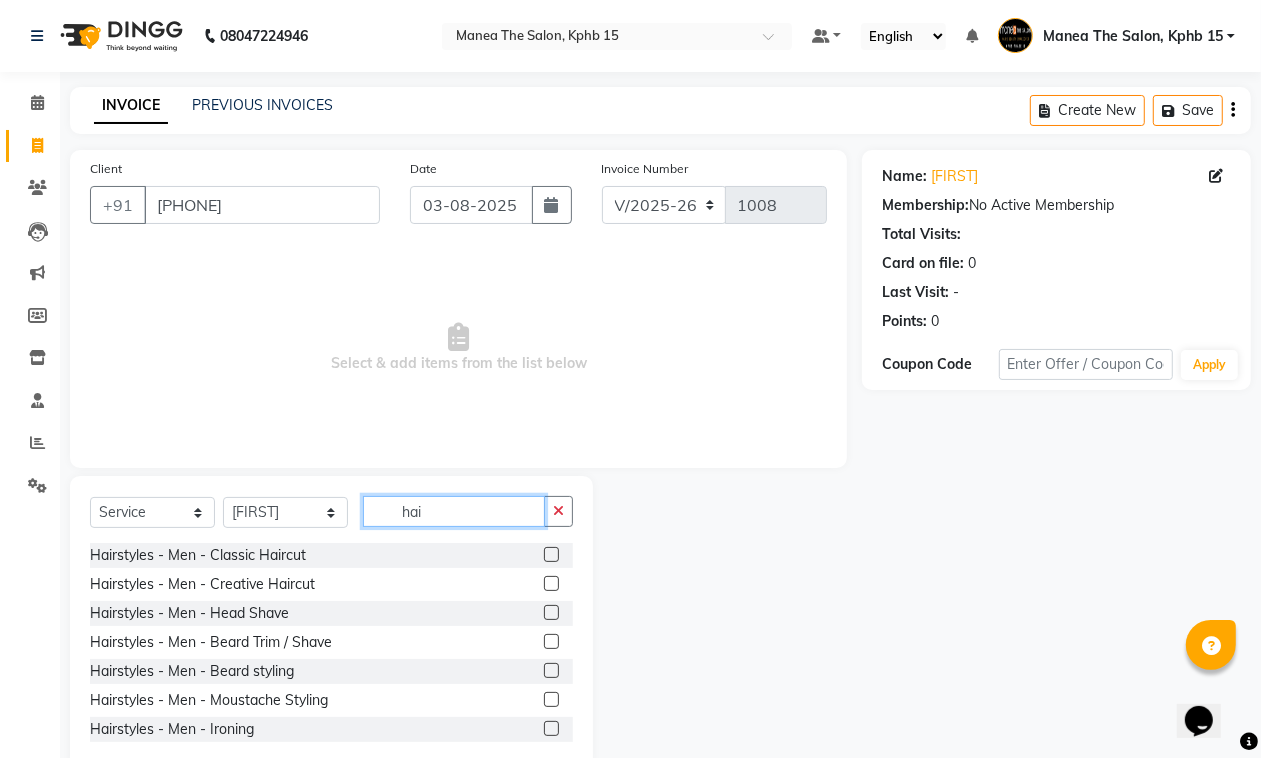 type on "hai" 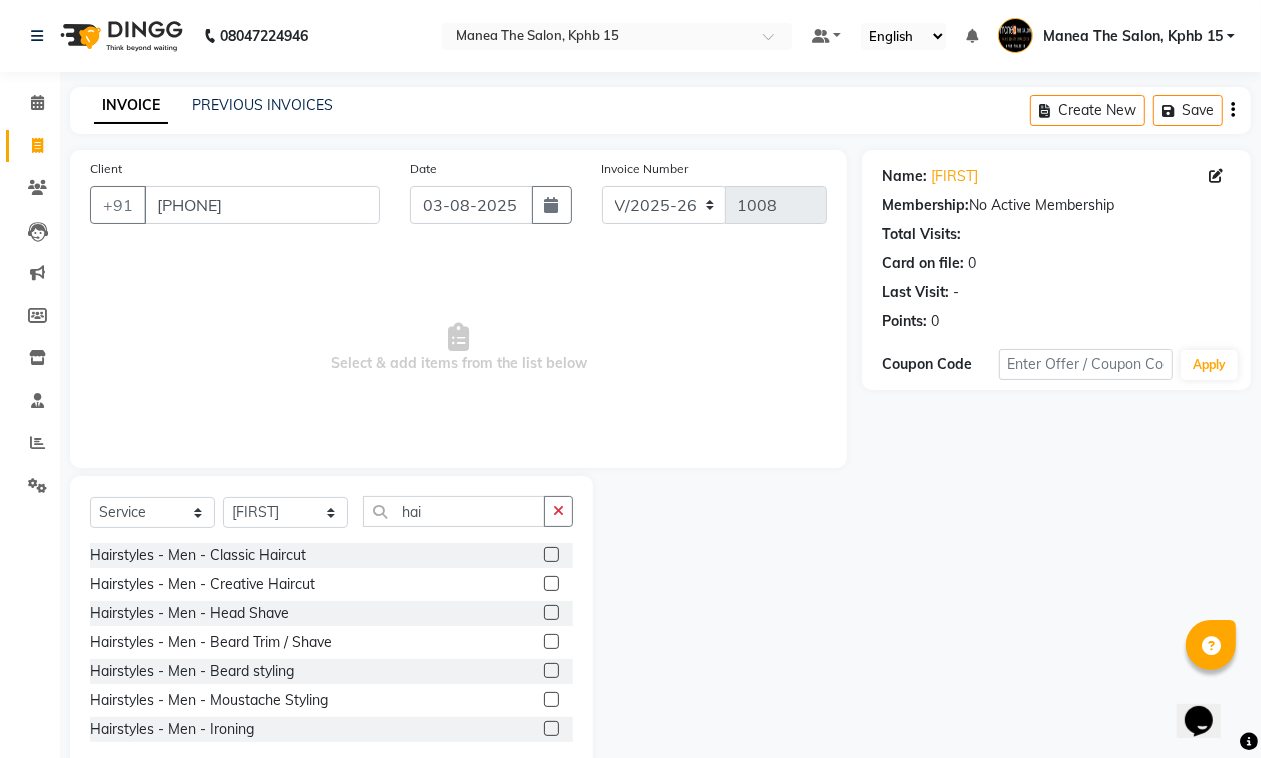 click 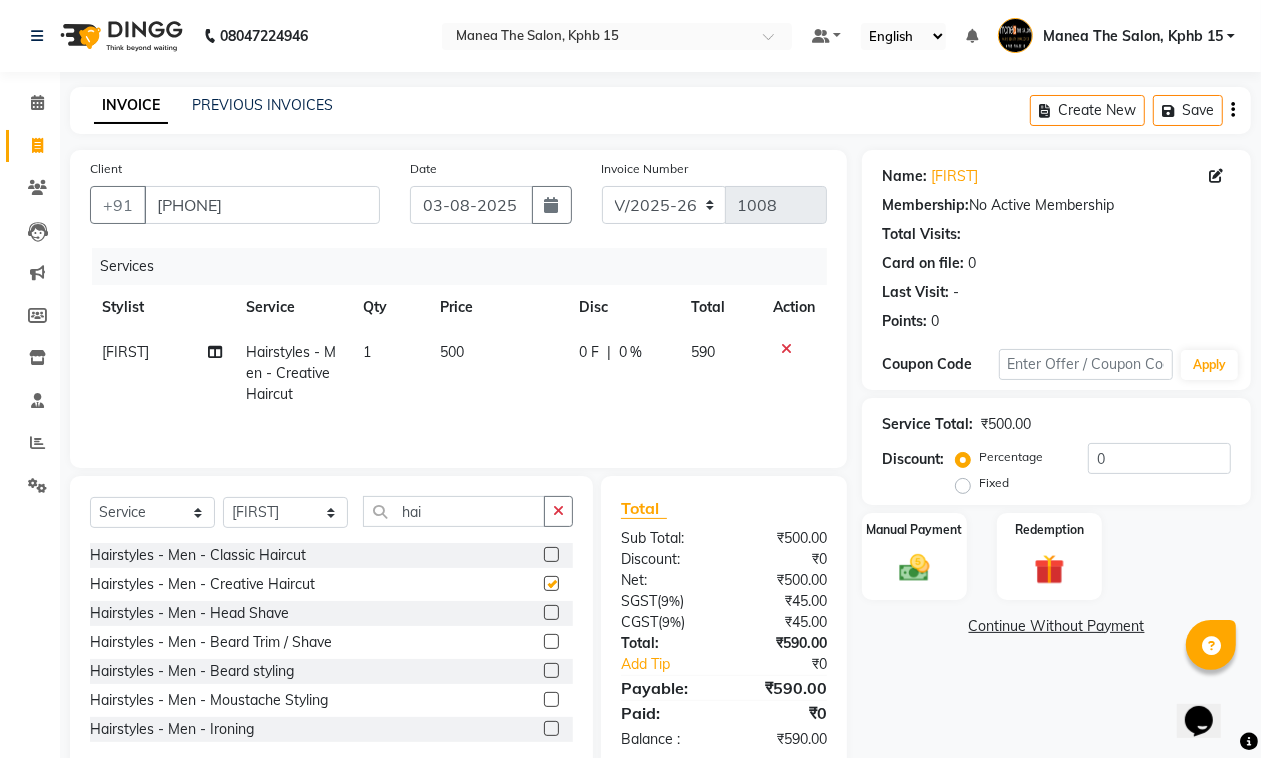 checkbox on "false" 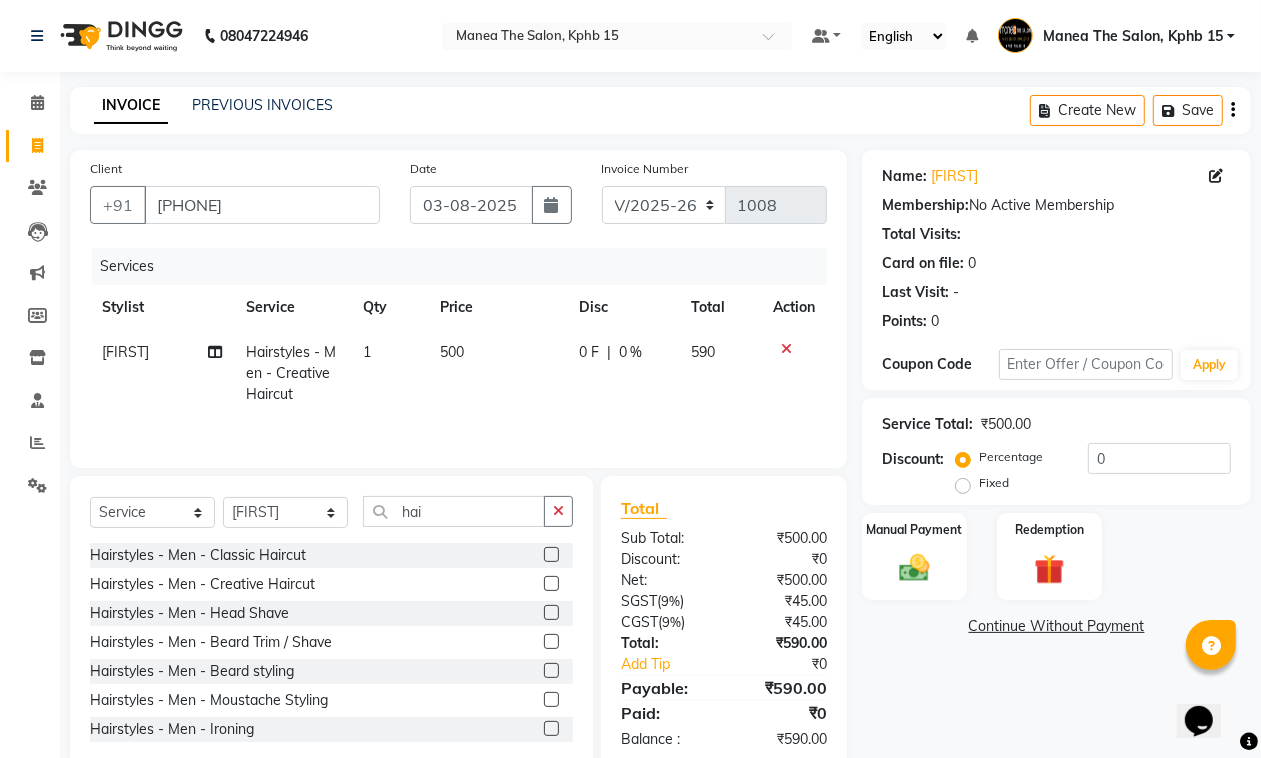 click on "500" 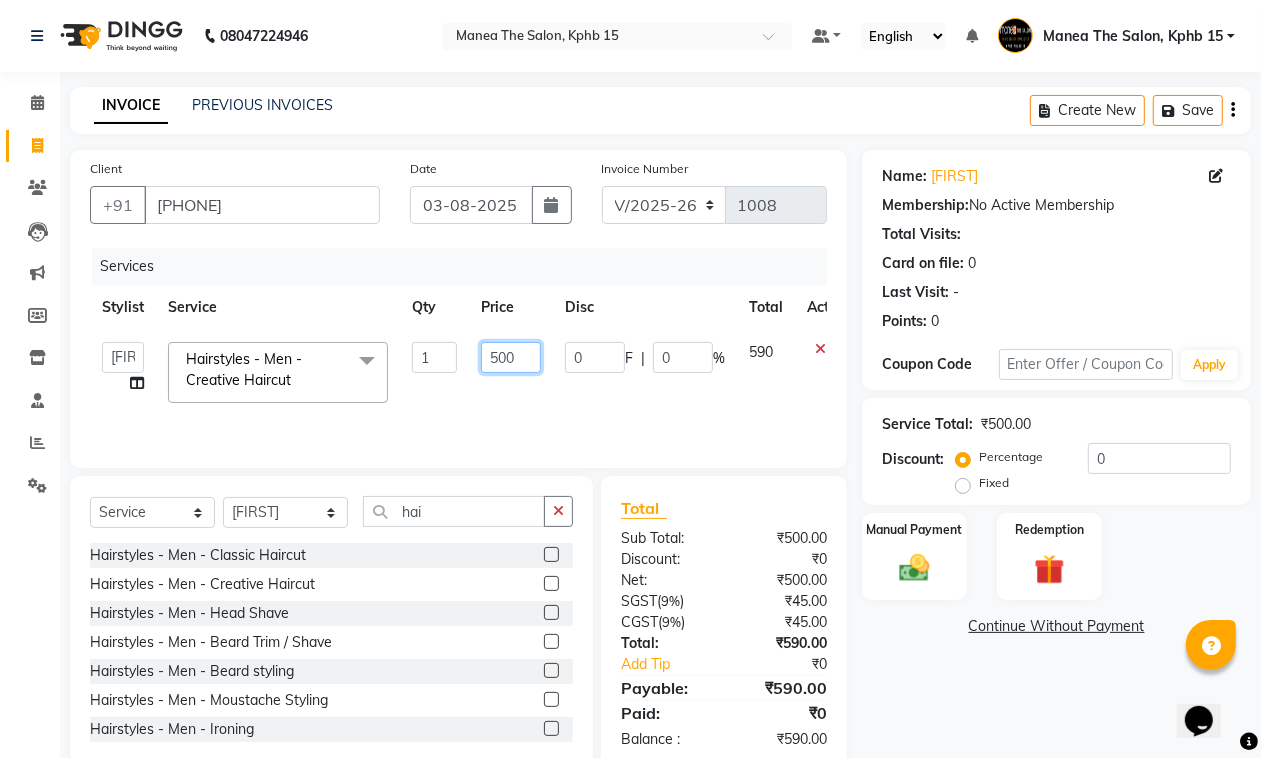 drag, startPoint x: 513, startPoint y: 357, endPoint x: 453, endPoint y: 365, distance: 60.530983 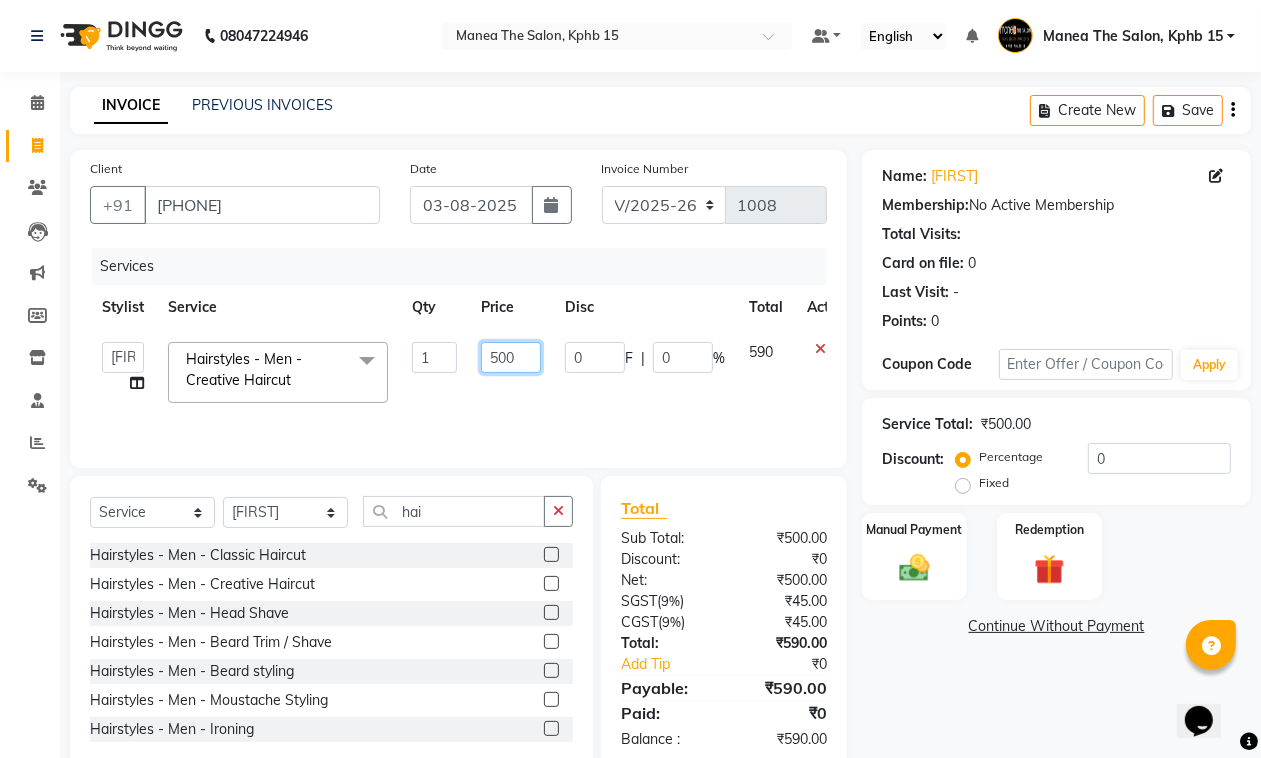 click on "Ayan MUZAMMIL Nikhil nitu Raghu Roopa Shrisha Teju Hairstyles - Men - Creative Haircut x Colours - Men - Streaks (Per Streak) Colours - Men - Global Colours - Men - Ammonia Free Colours - Men - Beard Colours - Men - Moustache Colours - Men - Side Locks Colours - Women - Global - Short Colours - Women - Global - Medium Colours - Women - Global - Long Colours - Women - Ammonia - Short Colours - Women - Ammonia - Medium Colours - Women - Ammonia - Long Colours - Women - Root Touch-up Colours - Women - Ammonia Free Colours - Women - Highlight - Short Colours - Women - Highlight - Medium Colours - Women - Highlight - Long Colours - Women - Highlight - Per Streak Colours - Women - Balayage Colours - Women - Toner Colours - Women - Ombre Colours - Women - Ammonia free - Short Colours - Women - Ammonia free - Medium Colours - Women - Ammonia Free - Long Colours - Women - Root Touch-up Ammonia Free Beauty Essentials - Hands & Feet Treatments - Classic Cocoa Pedicure Hairstyles - Men - Head Shave 1" 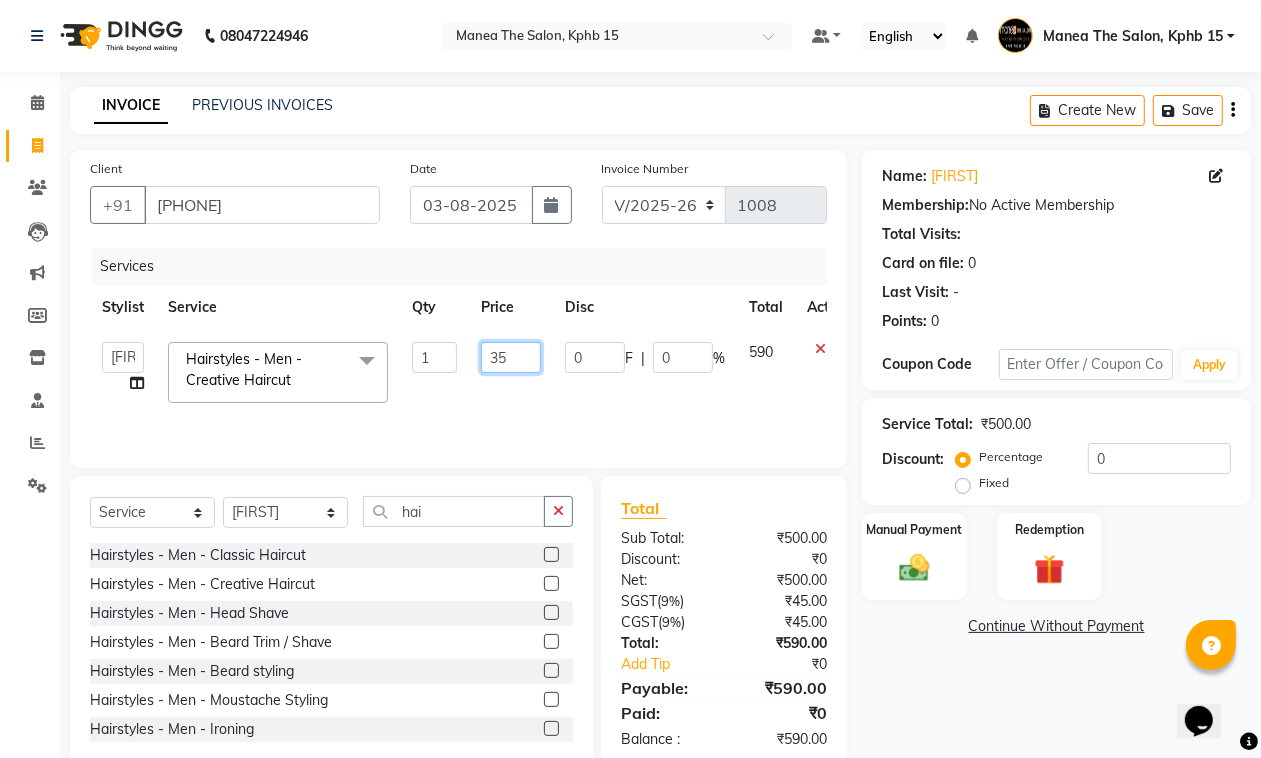 type on "350" 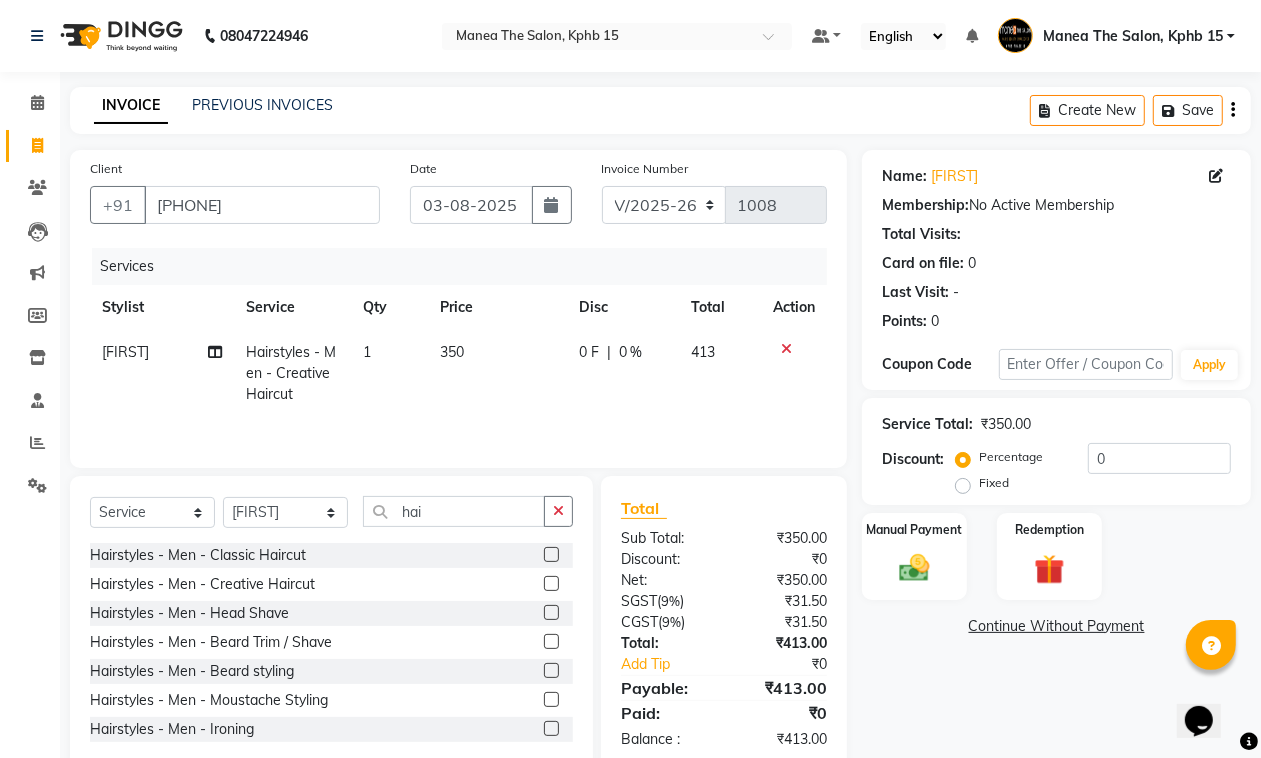 click on "350" 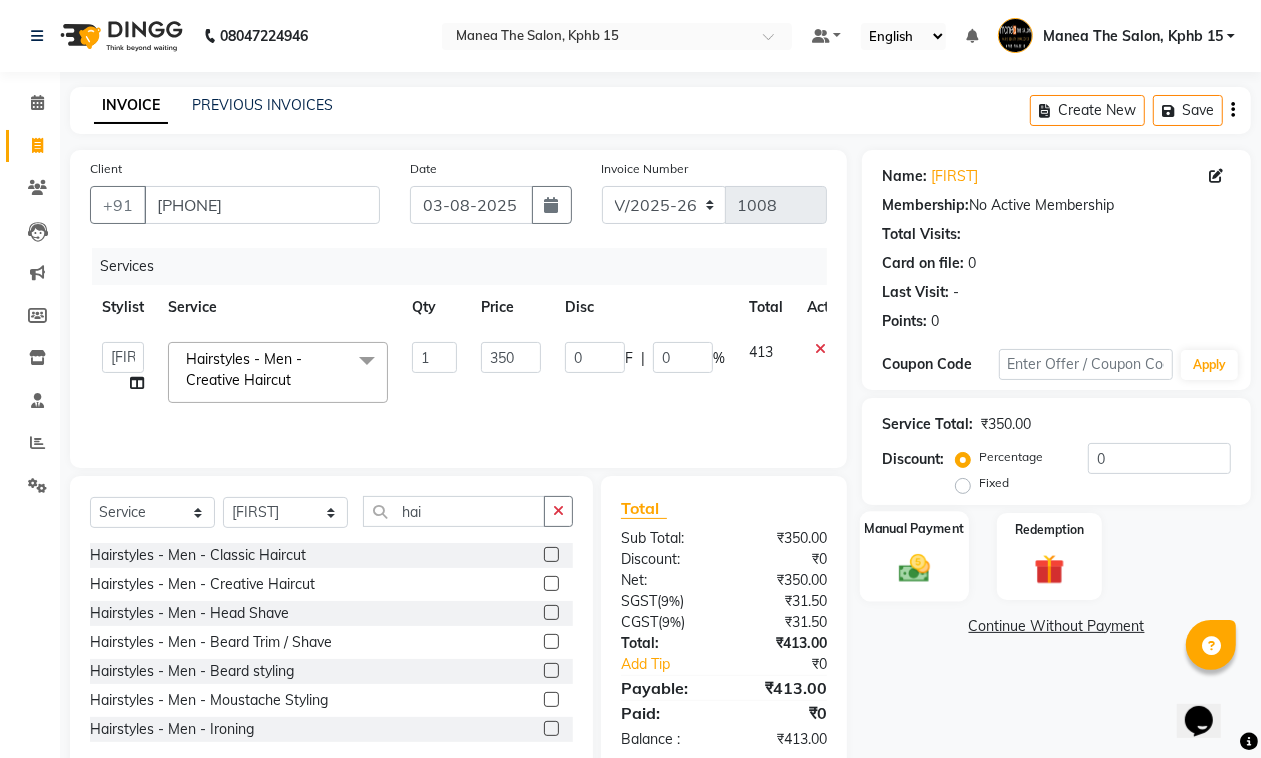 click 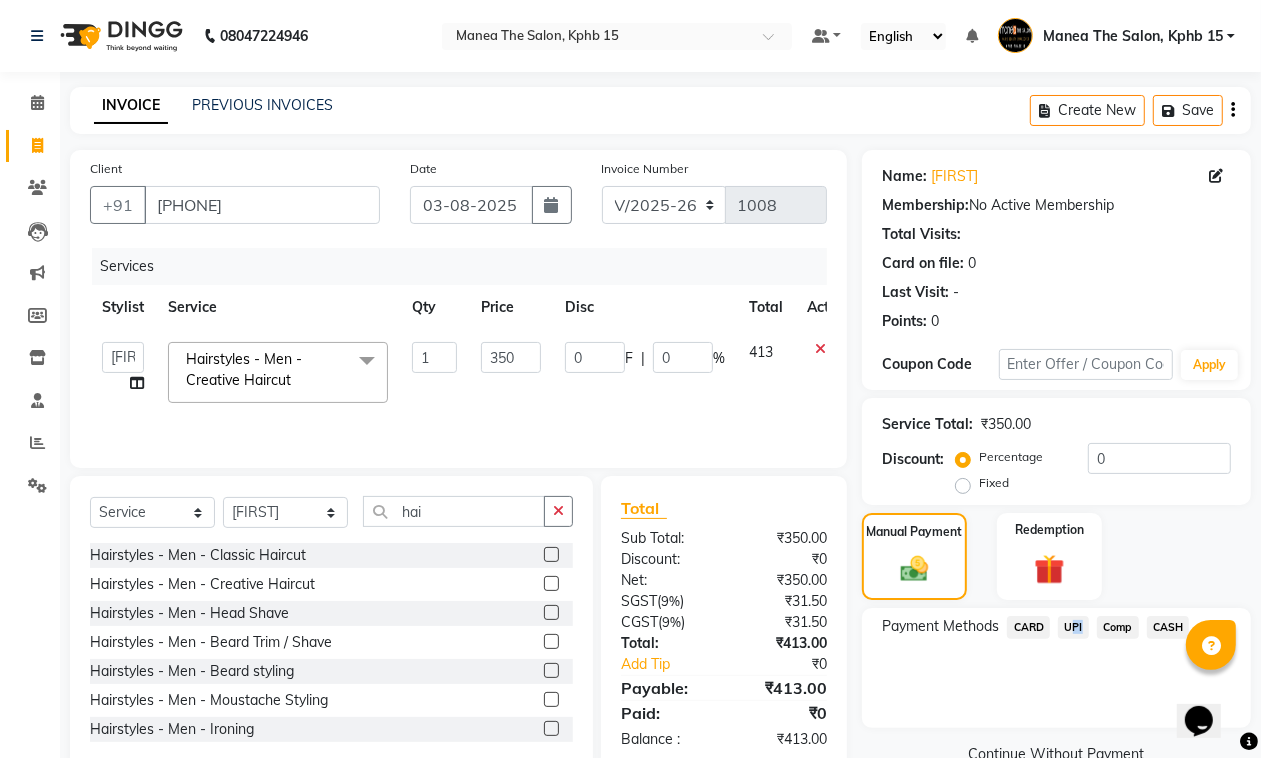 click on "UPI" 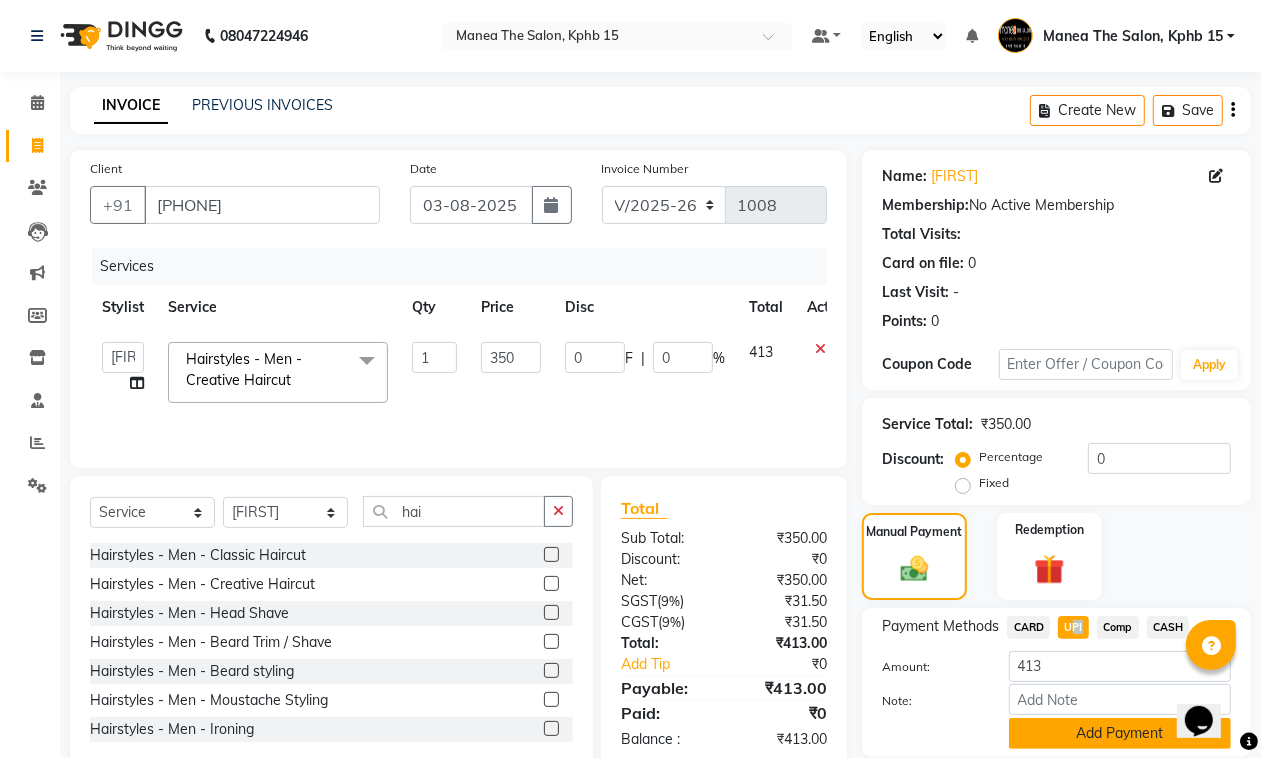 click on "Add Payment" 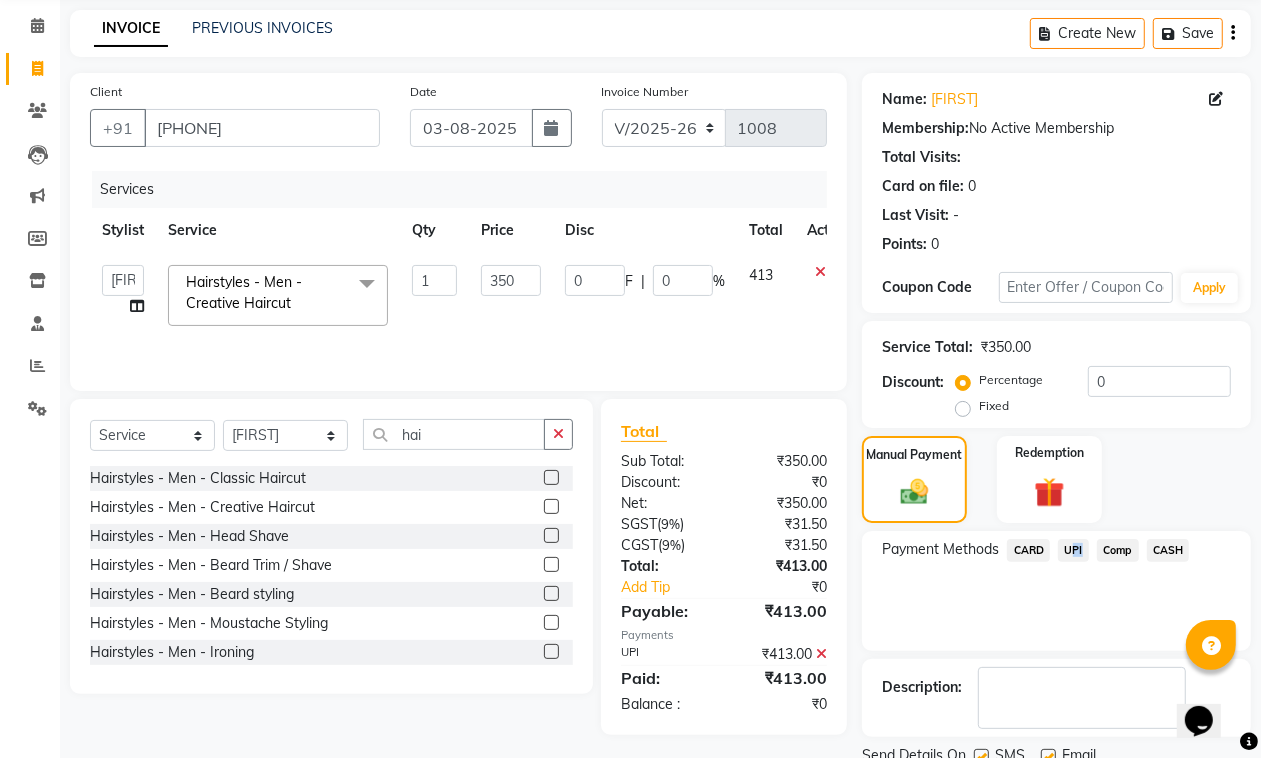 scroll, scrollTop: 153, scrollLeft: 0, axis: vertical 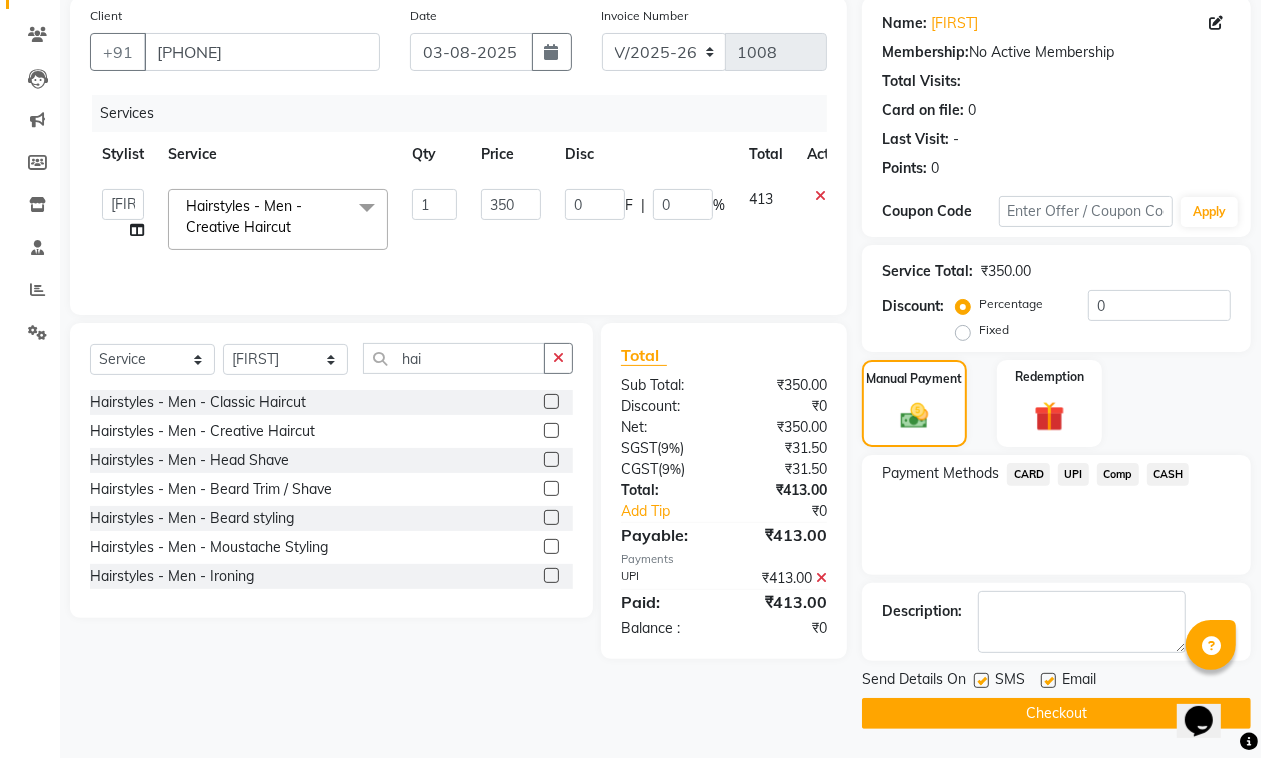 click 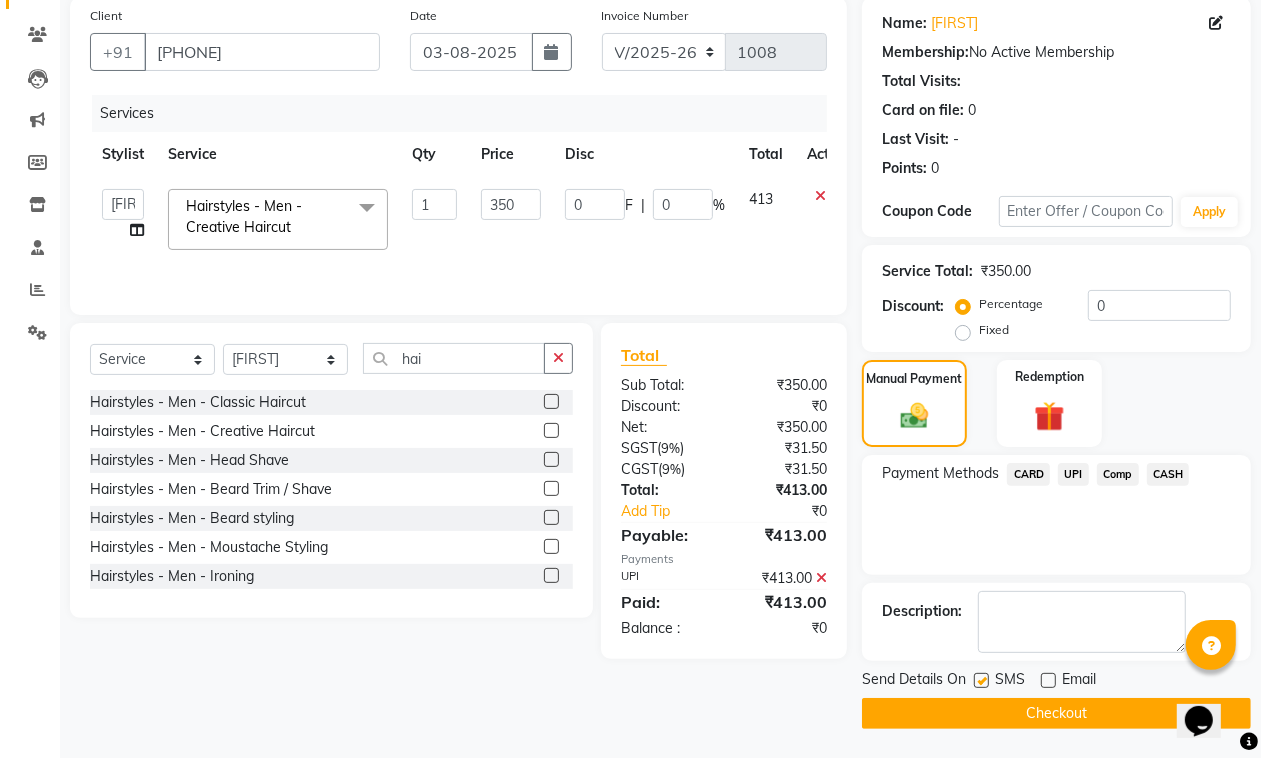 click on "Checkout" 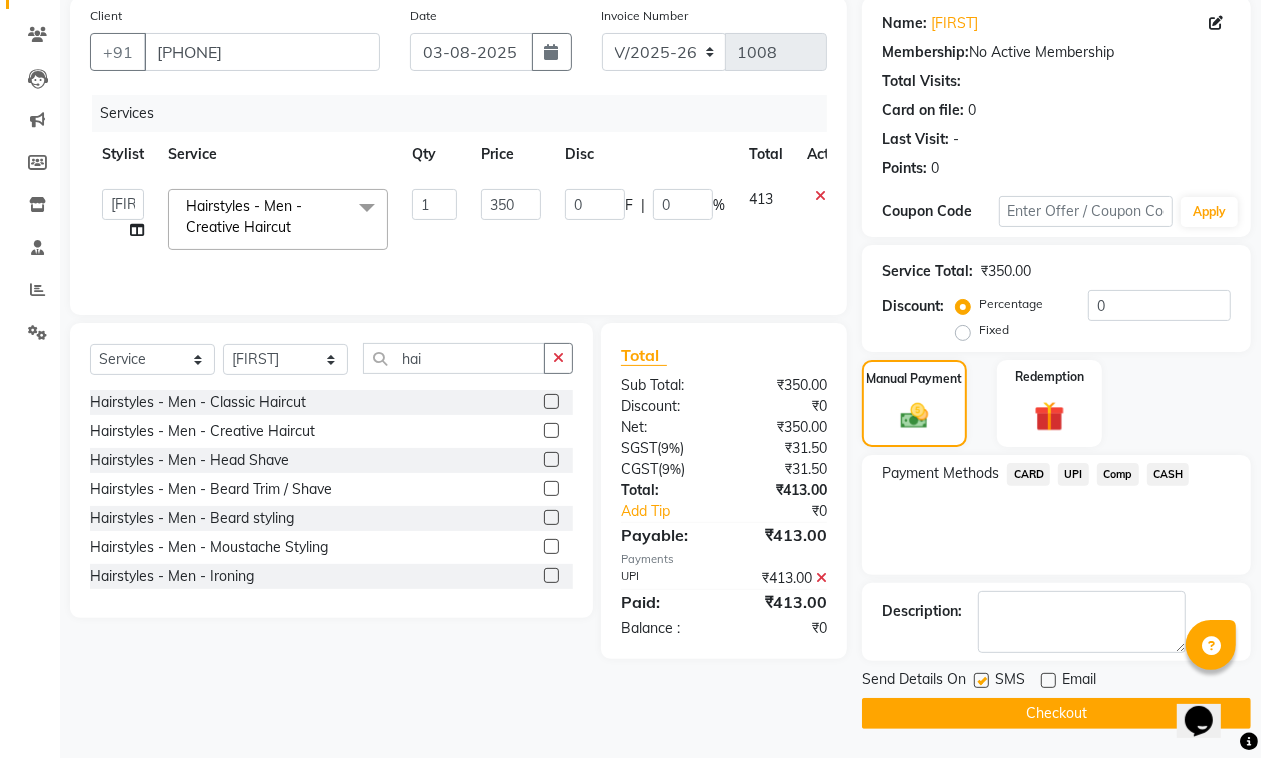 click on "INVOICE PREVIOUS INVOICES Create New Save Client +91 [PHONE] Date [DATE] Invoice Number V/2025 V/2025-26 1008 Services Stylist Service Qty Price Disc Total Action Ayan MUZAMMIL Nikhil nitu Raghu Roopa Shrisha Teju Hairstyles - Men - Creative Haircut x Colours - Men - Streaks (Per Streak) Colours - Men - Global Colours - Men - Ammonia Free Colours - Men - Beard Colours - Men - Moustache Colours - Men - Side Locks Colours - Women - Global - Short Colours - Women - Global - Medium Colours - Women - Global - Long Colours - Women - Ammonia - Short Colours - Women - Ammonia - Medium Colours - Women - Ammonia - Long Colours - Women - Root Touch-up Colours - Women - Ammonia Free Colours - Women - Highlight - Short Colours - Women - Highlight - Medium Colours - Women - Highlight - Long Colours - Women - Highlight - Per Streak Colours - Women - Balayage Colours - Women - Toner Colours - Women - Ombre Colours - Women - Ammonia free - Short Colours - Women - Ammonia free - Medium Colours - Women - Ammonia Free - Long Colours - Women - Root Touch-up Ammonia Free Beauty Essentials - Hands & Feet Treatments - Classic Cocoa Pedicure Hairstyles - Men - Head Shave 1" 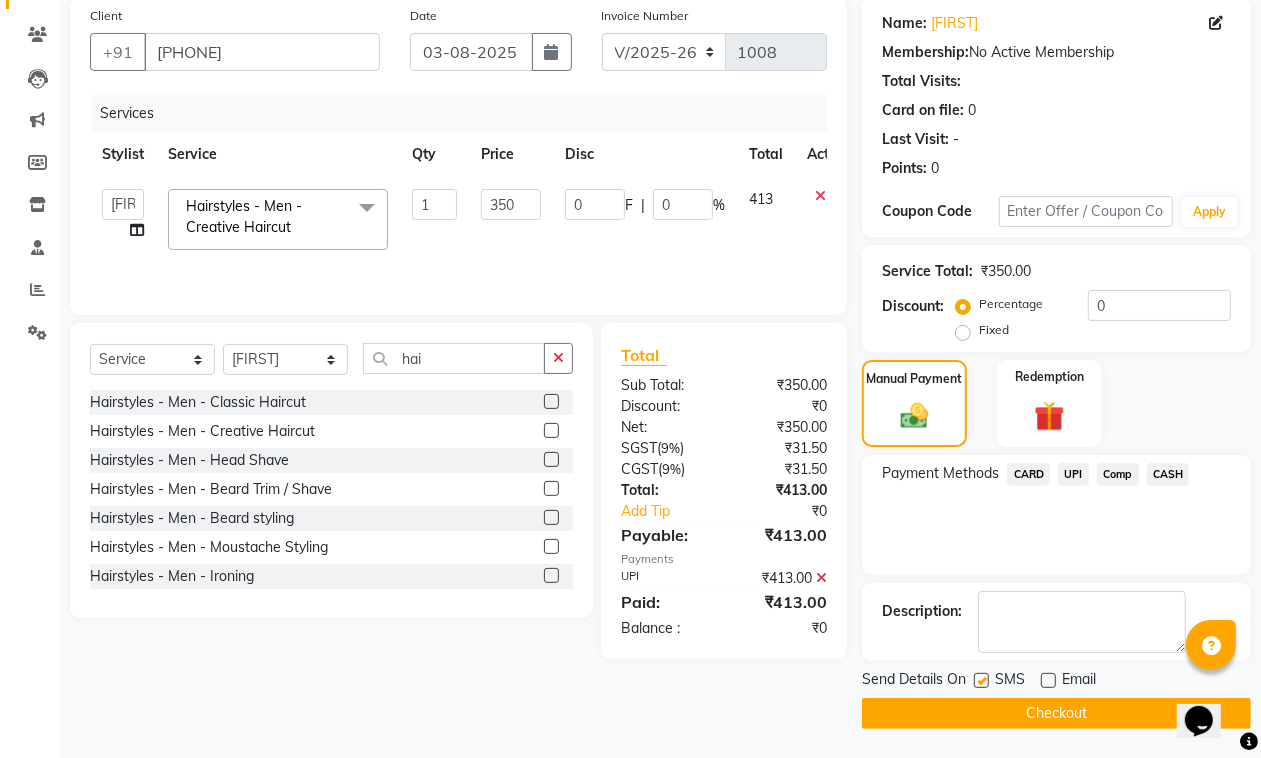 click on "Checkout" 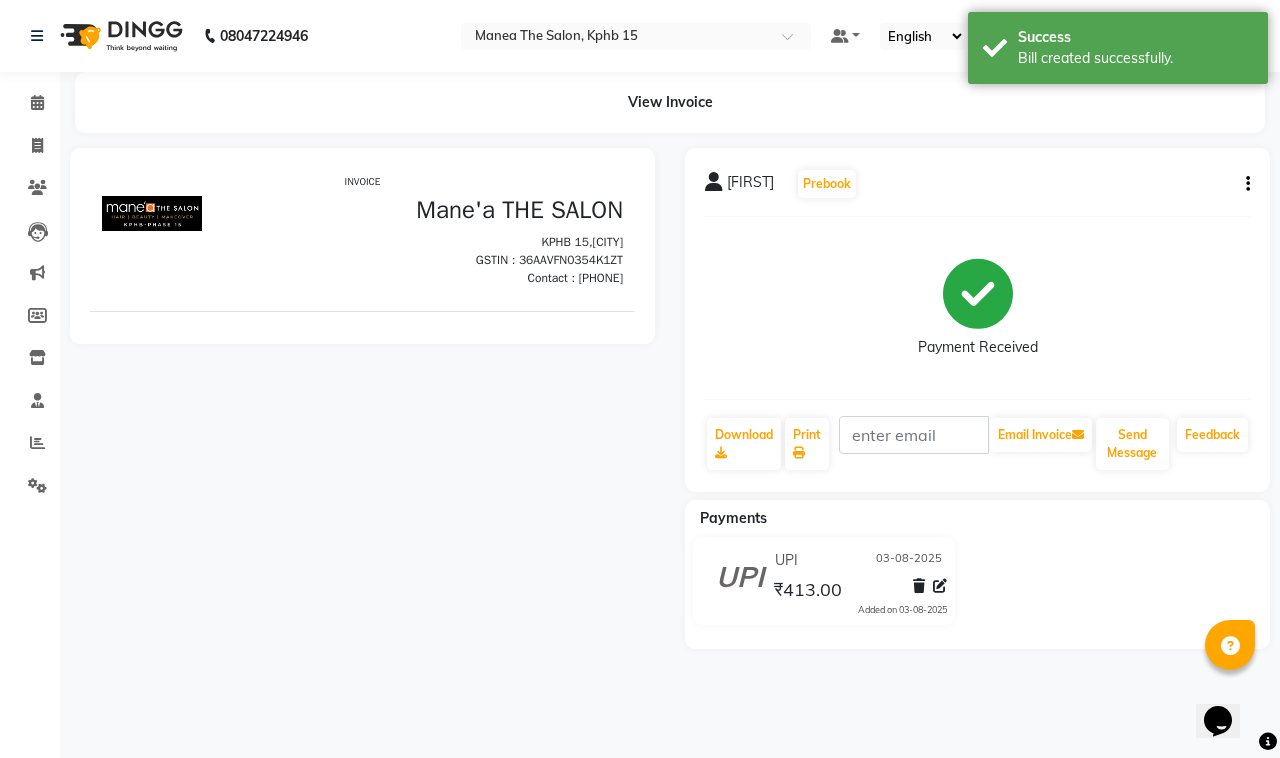 scroll, scrollTop: 0, scrollLeft: 0, axis: both 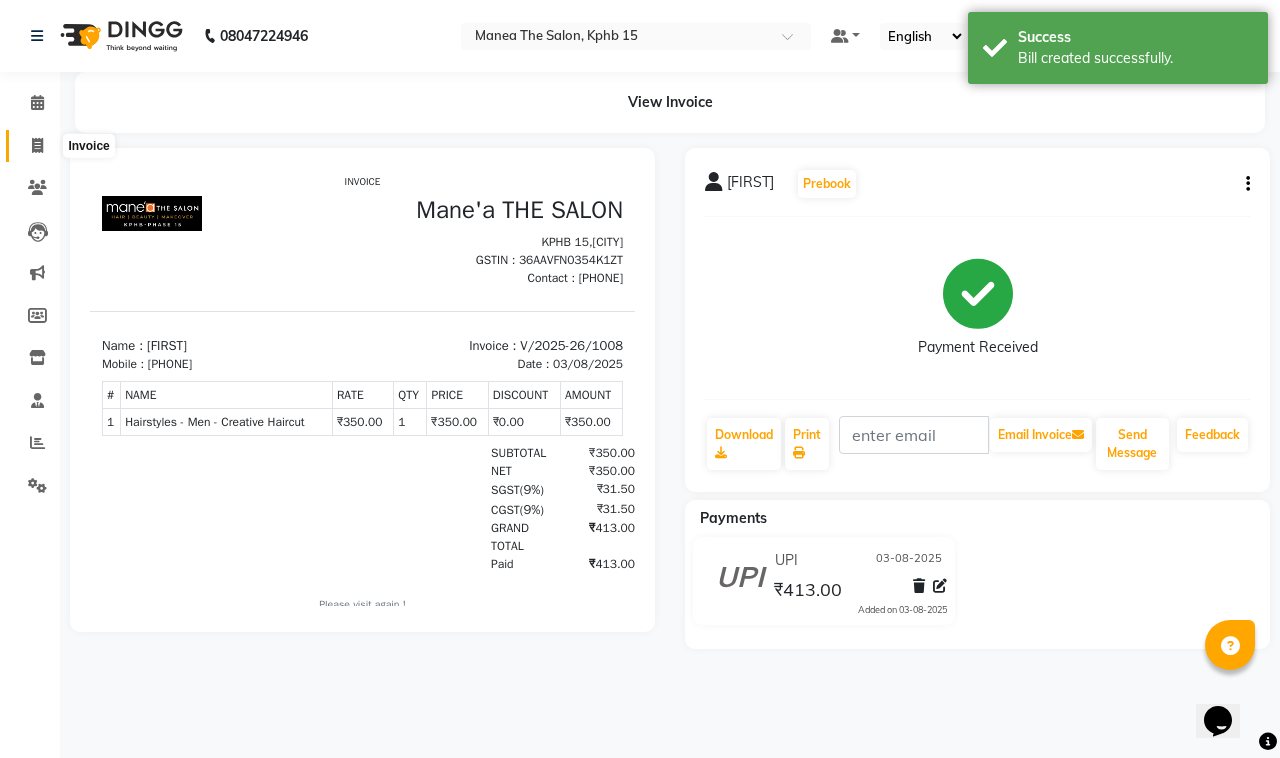 click 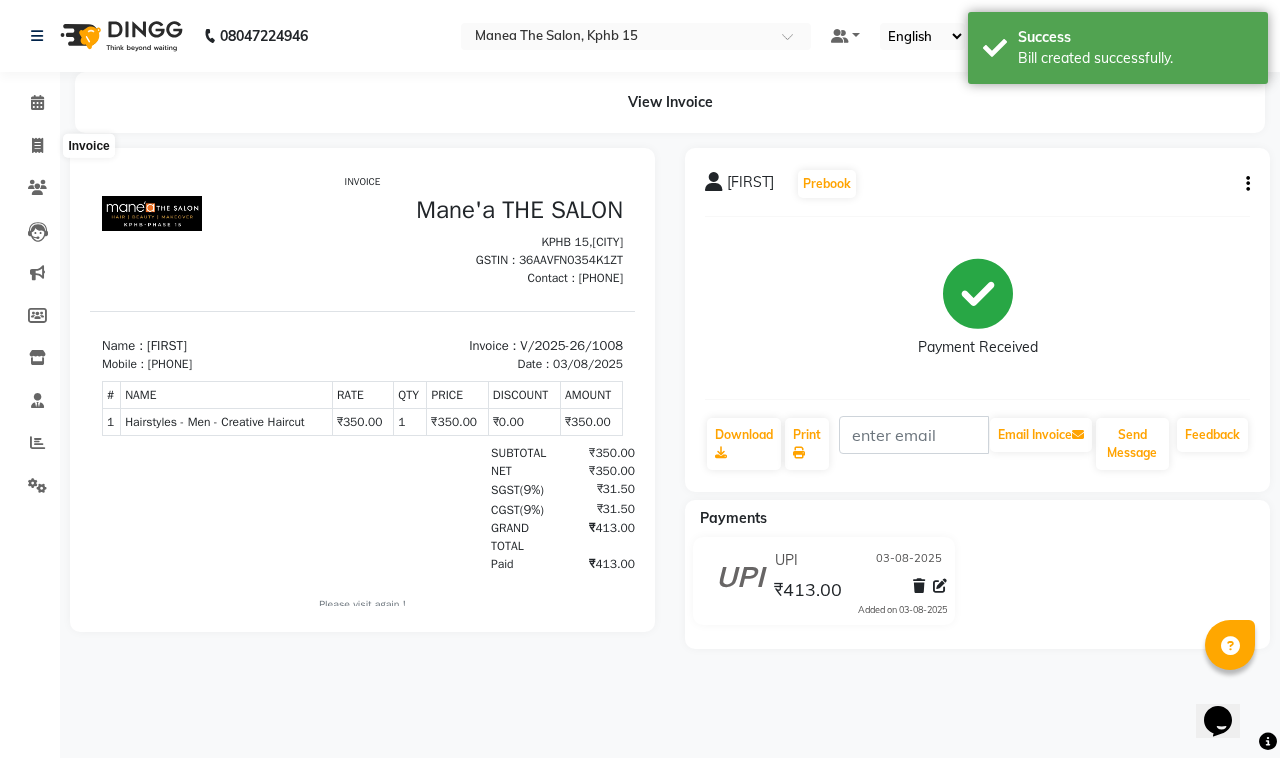 select on "7321" 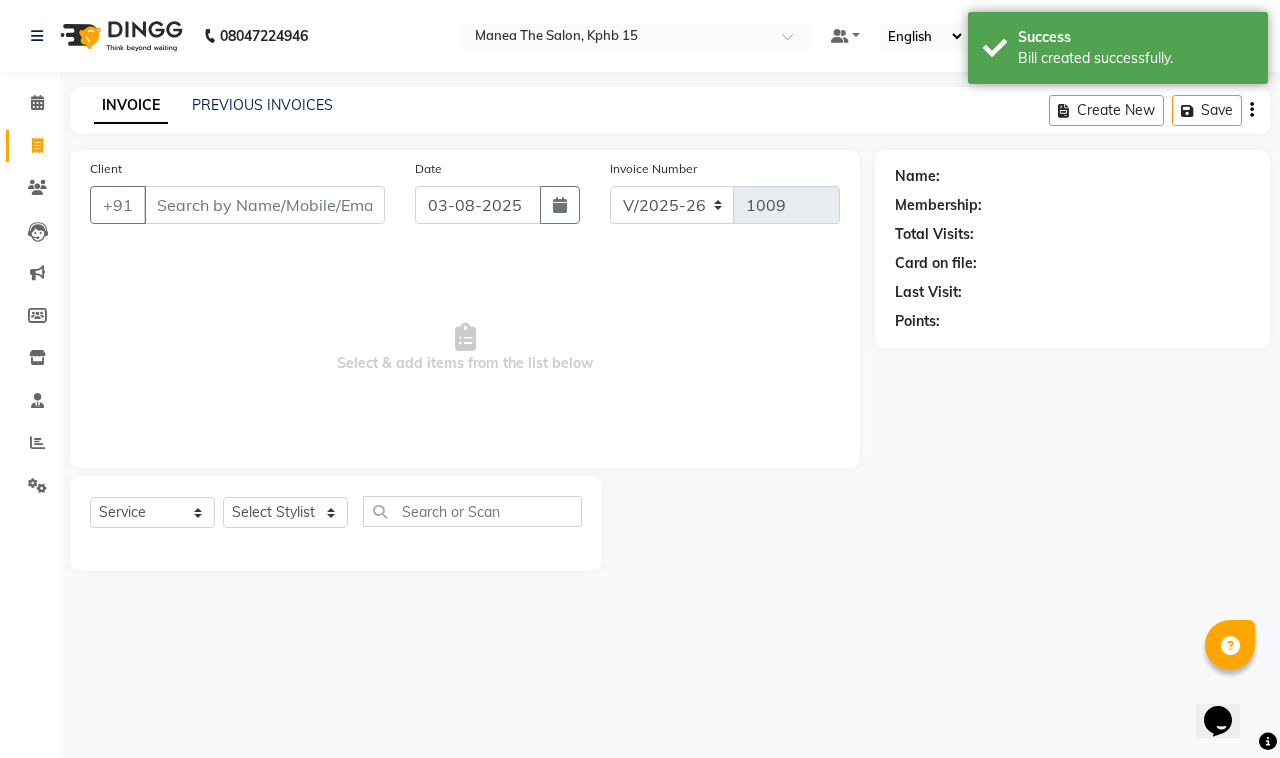 click on "Client" at bounding box center [264, 205] 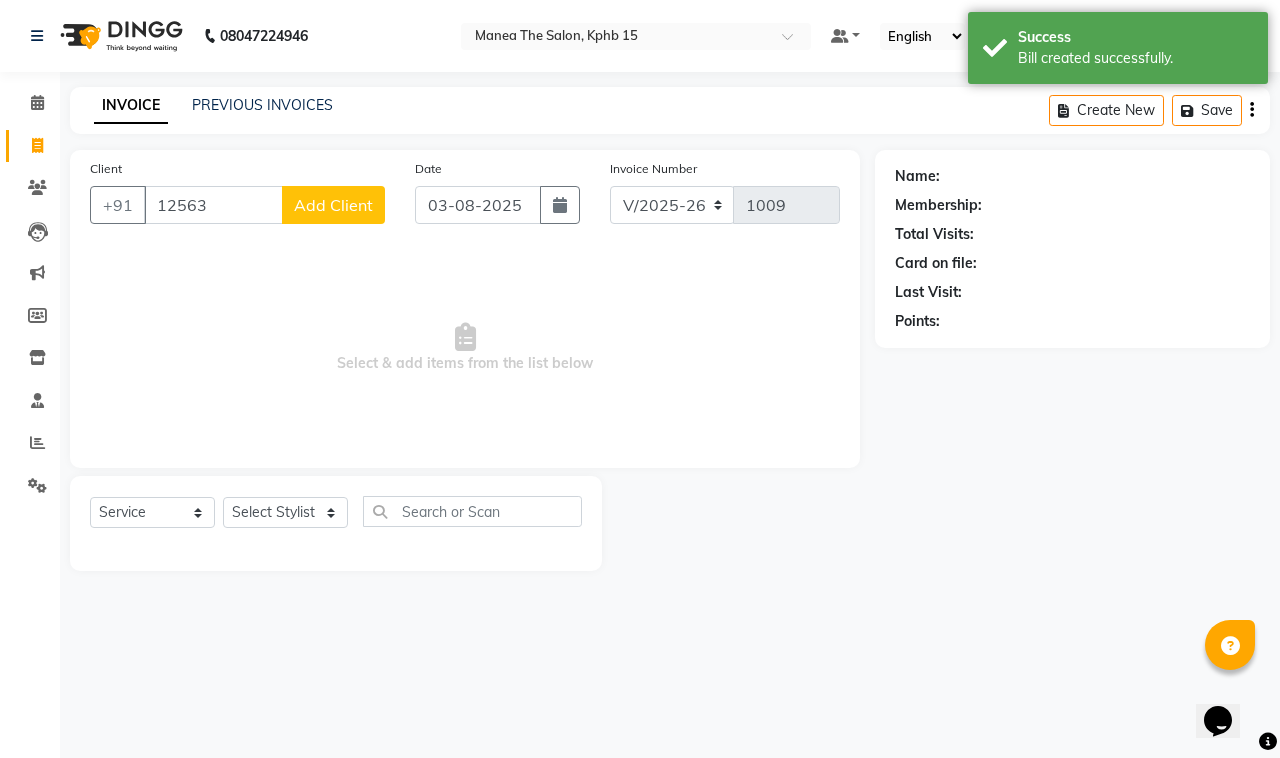 type on "12563" 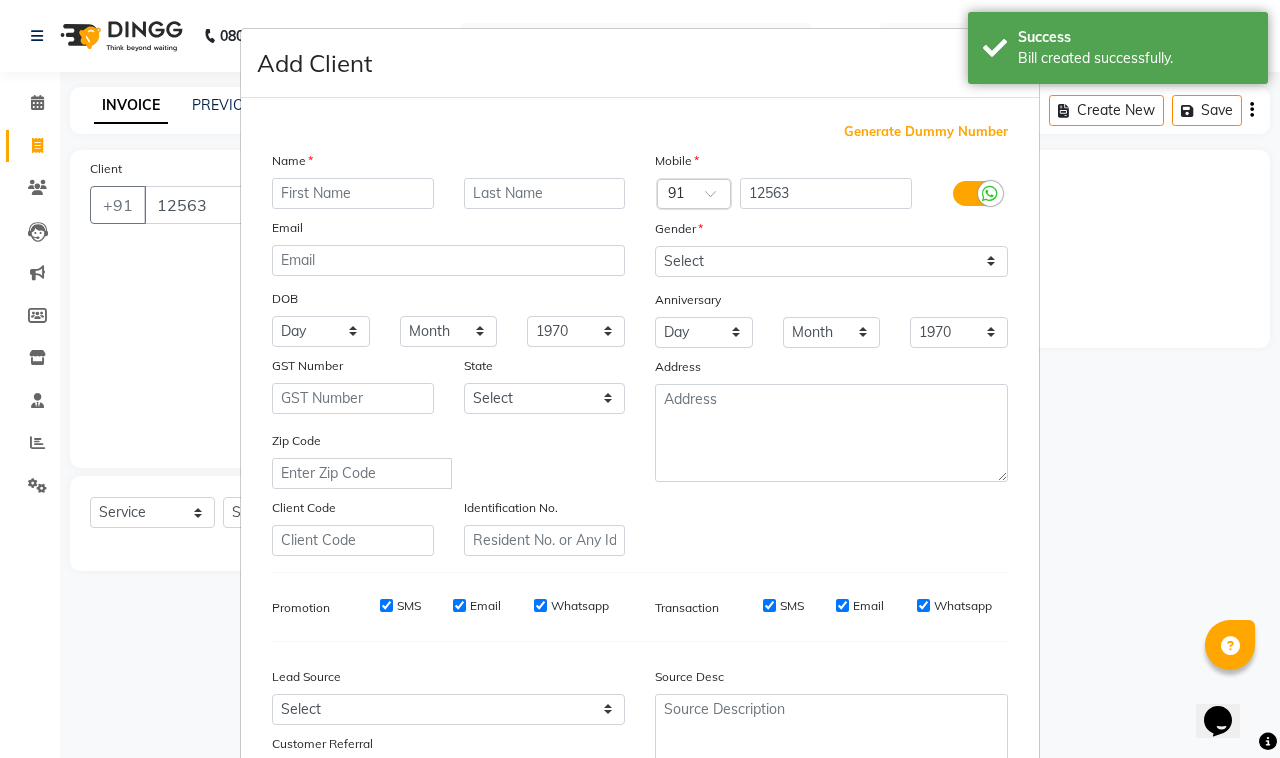 click on "Generate Dummy Number" at bounding box center (926, 132) 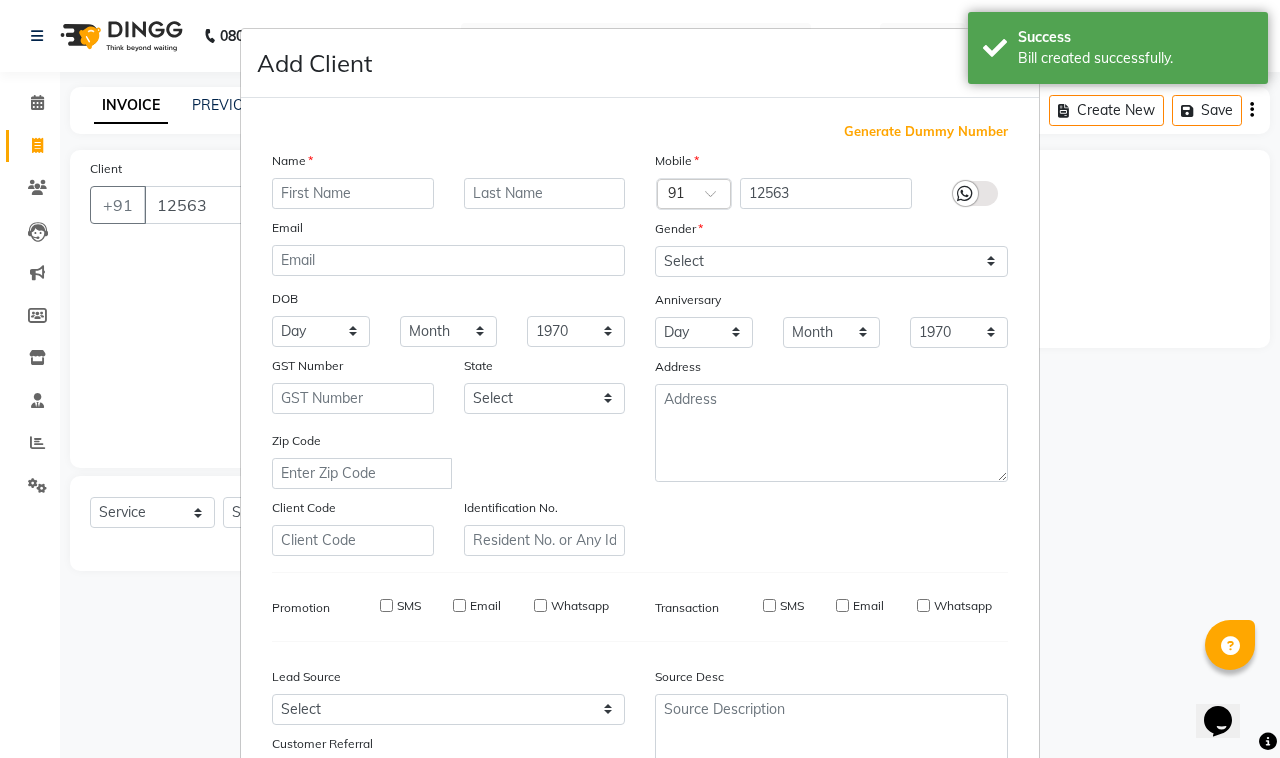 type on "1322800000223" 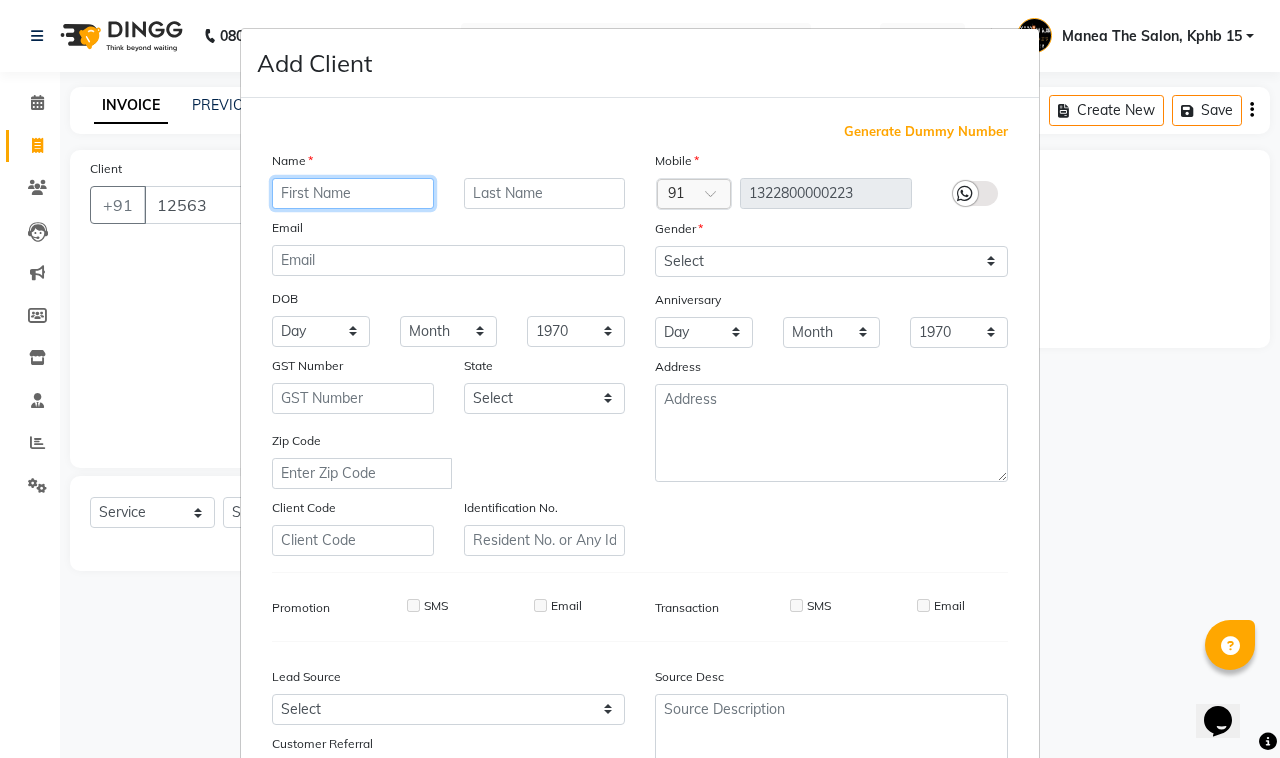 click at bounding box center [353, 193] 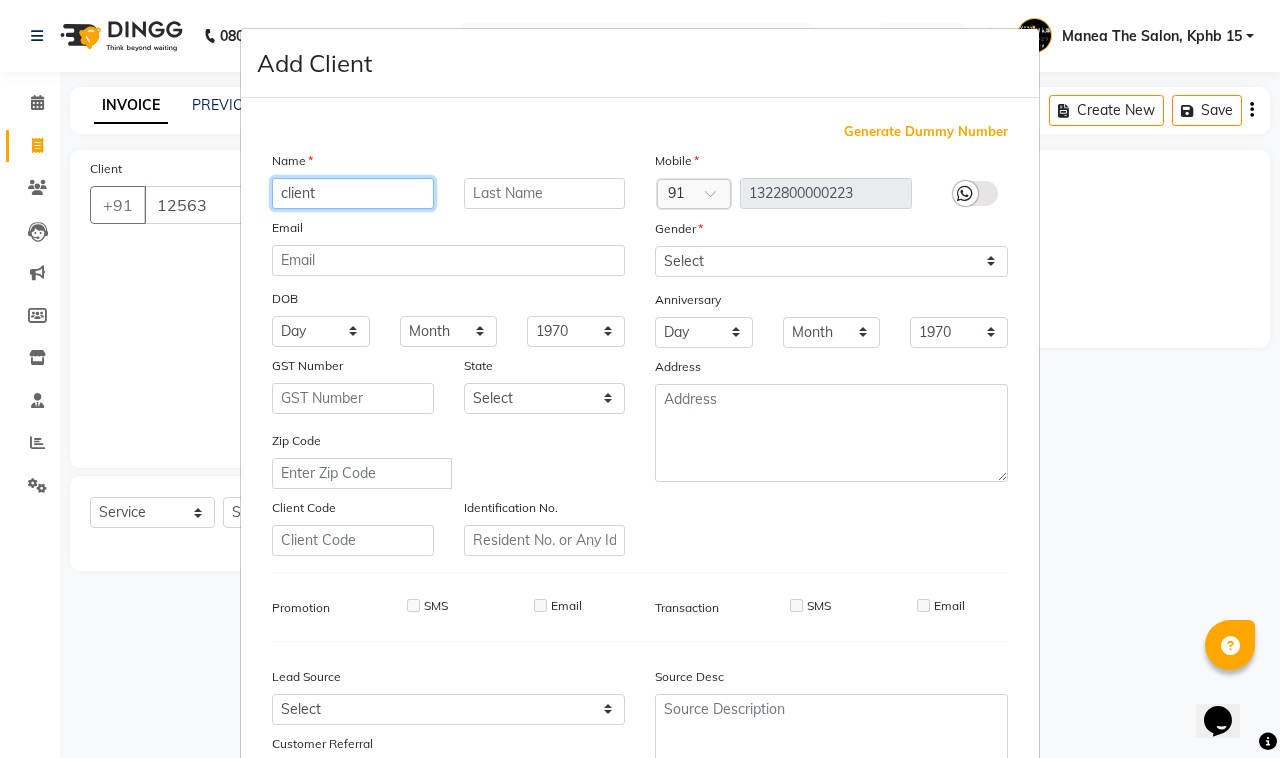 type on "client" 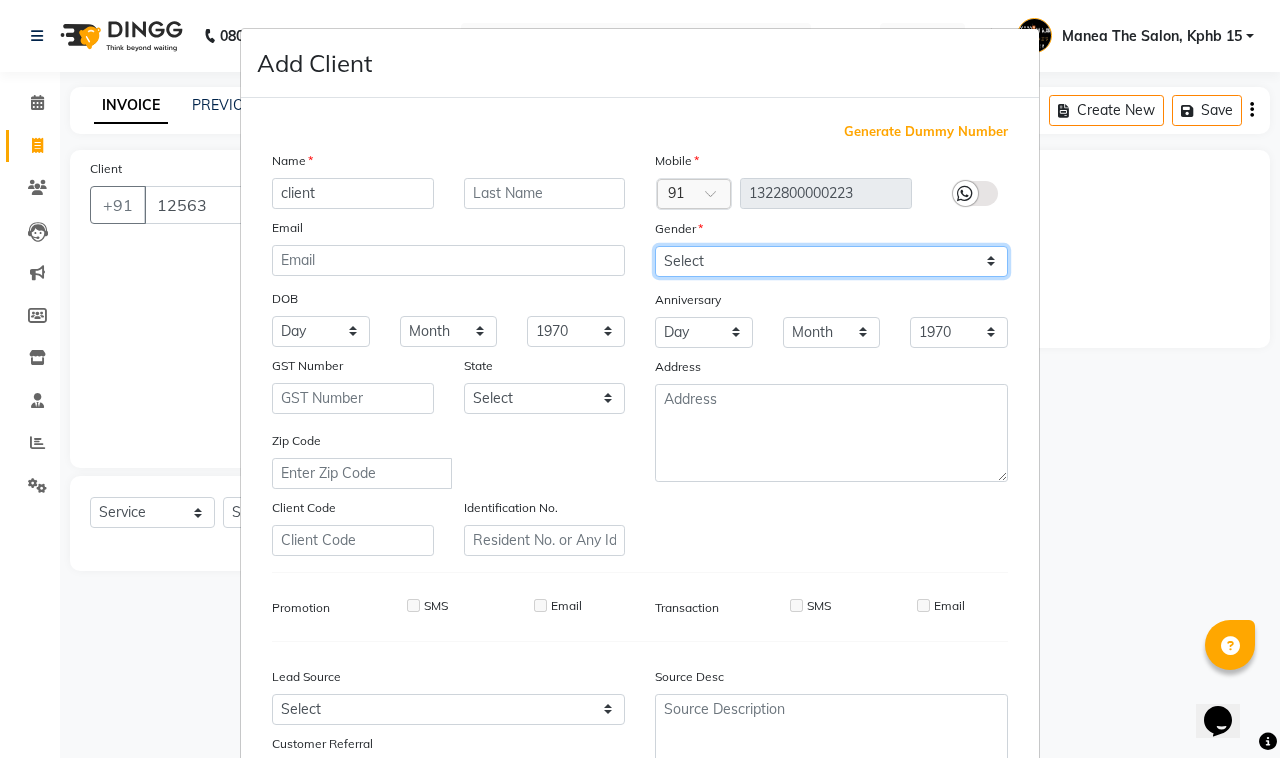 click on "Select Male Female Other Prefer Not To Say" at bounding box center (831, 261) 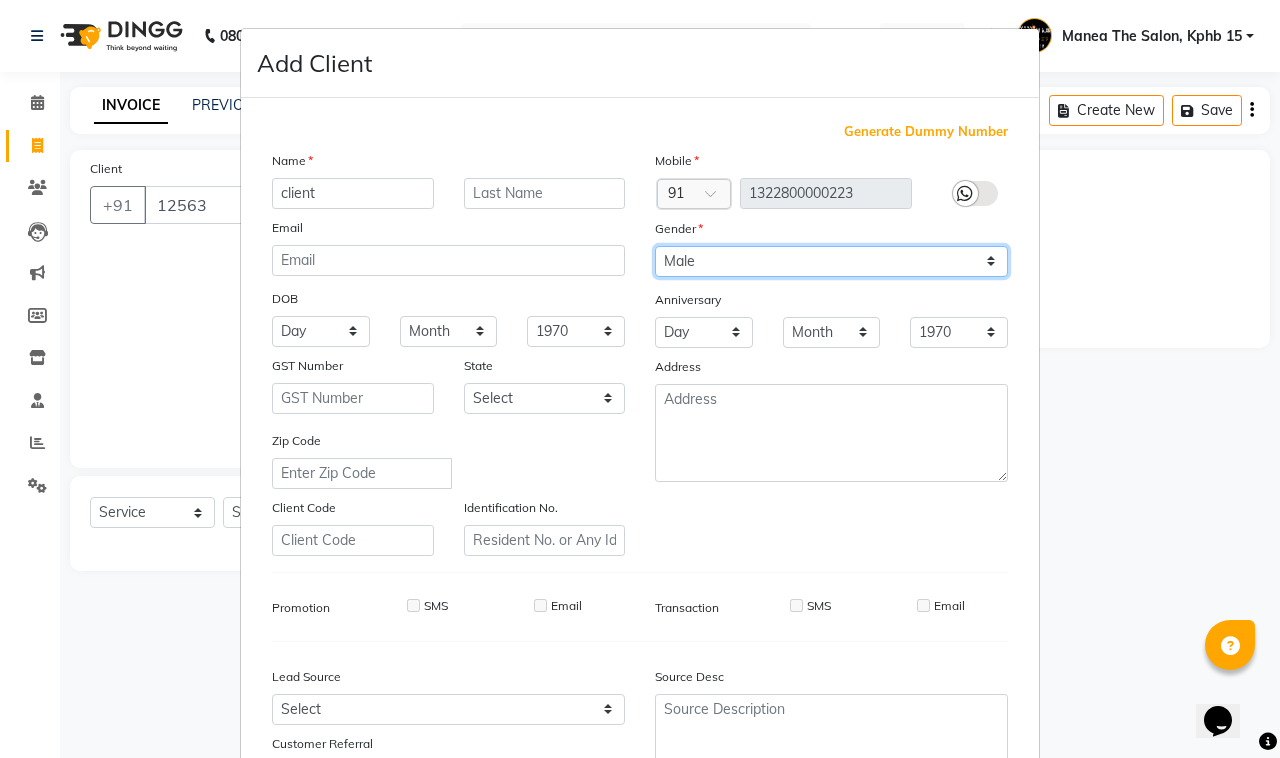 click on "Select Male Female Other Prefer Not To Say" at bounding box center [831, 261] 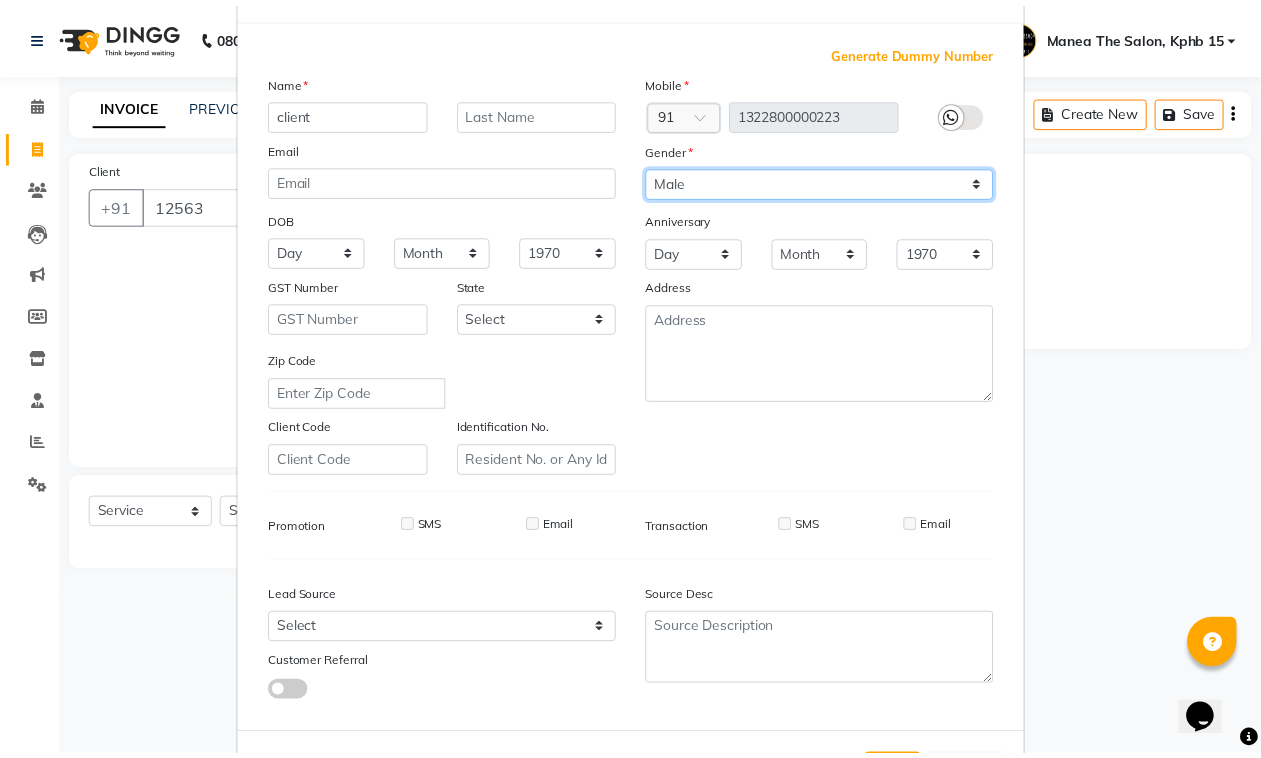 scroll, scrollTop: 157, scrollLeft: 0, axis: vertical 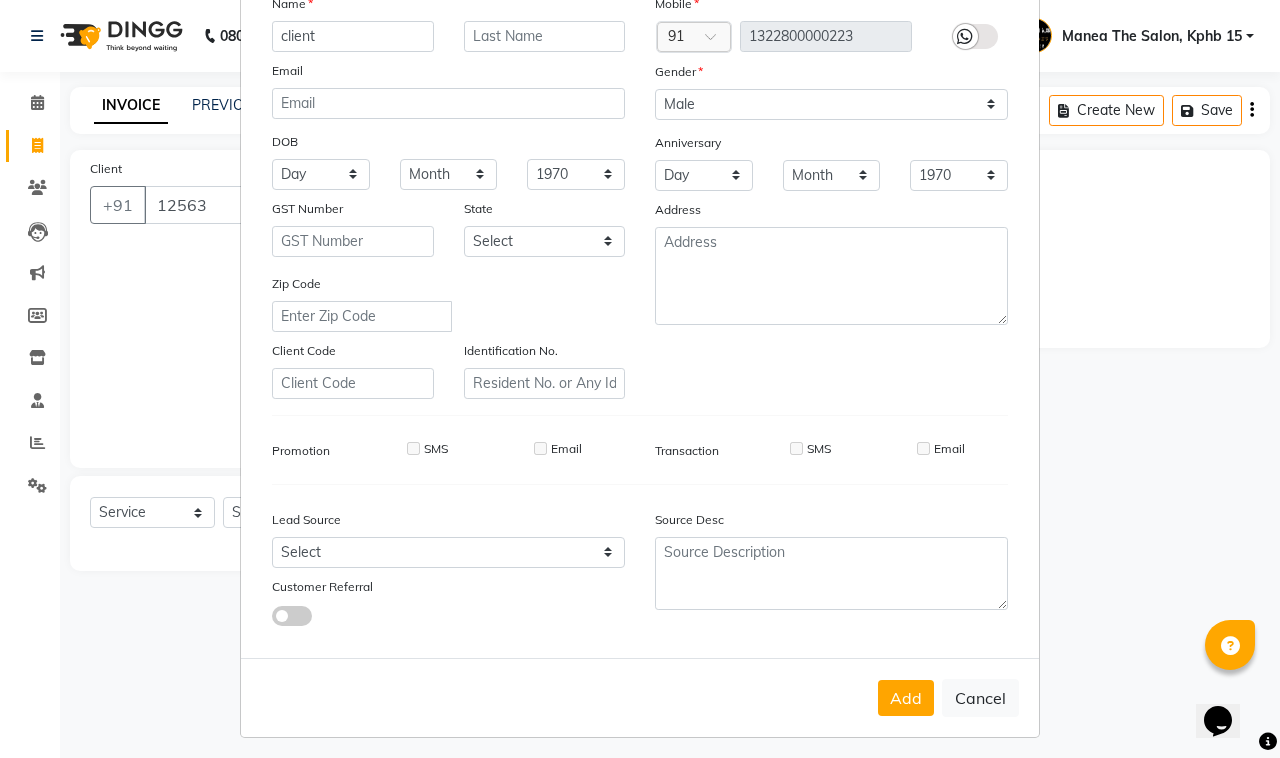 click on "Add   Cancel" at bounding box center [640, 697] 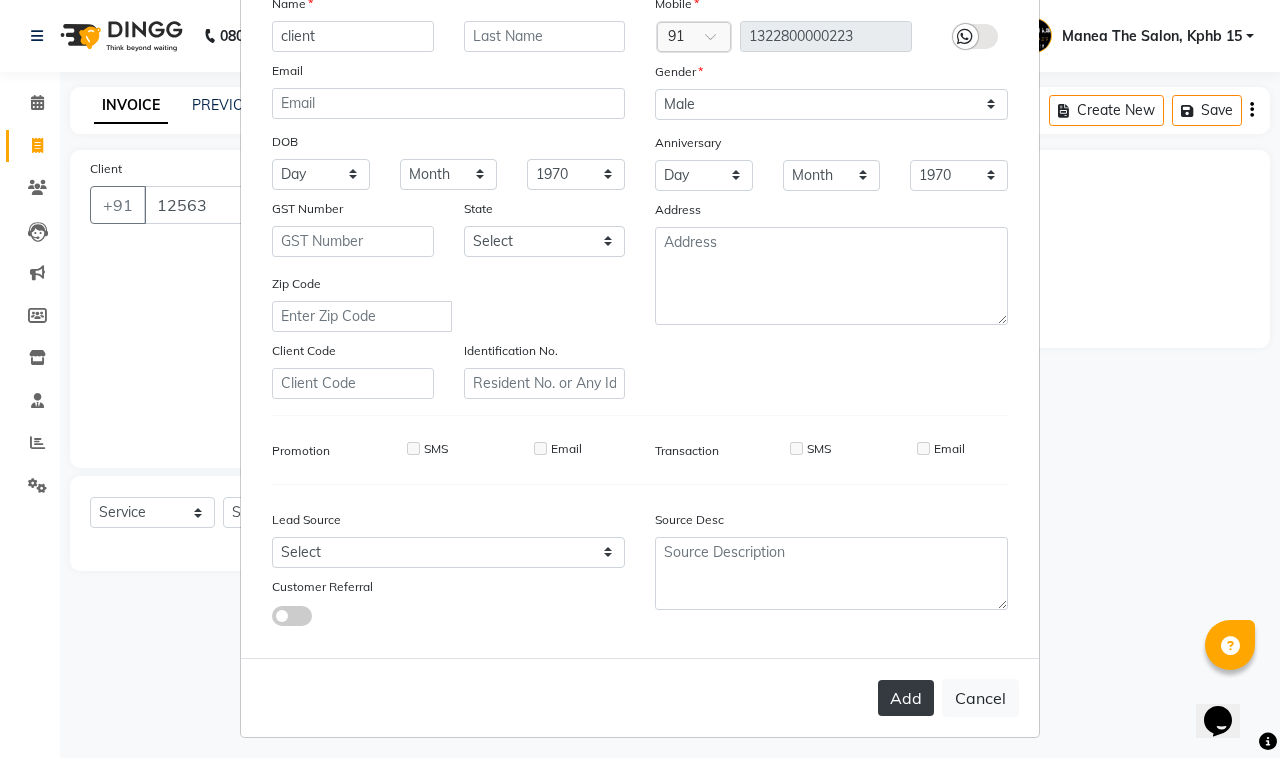 click on "Add" at bounding box center (906, 698) 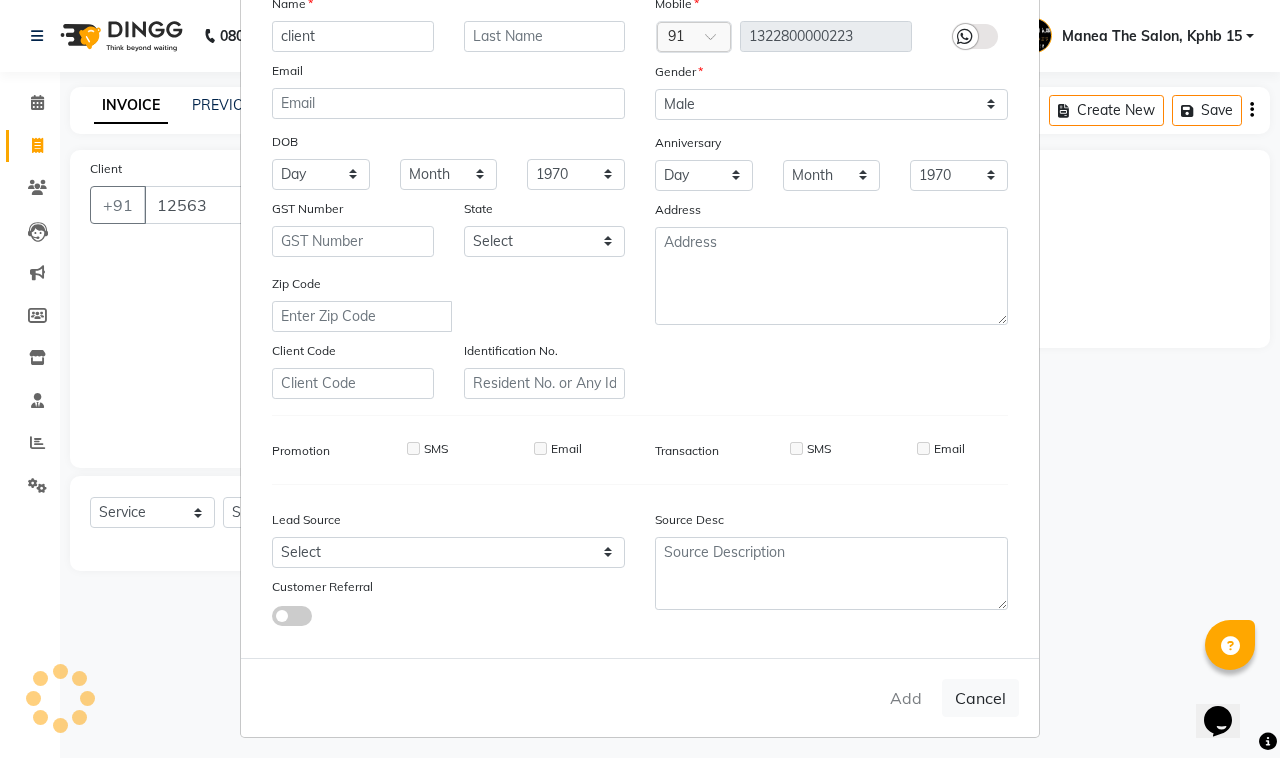 type on "1322800000223" 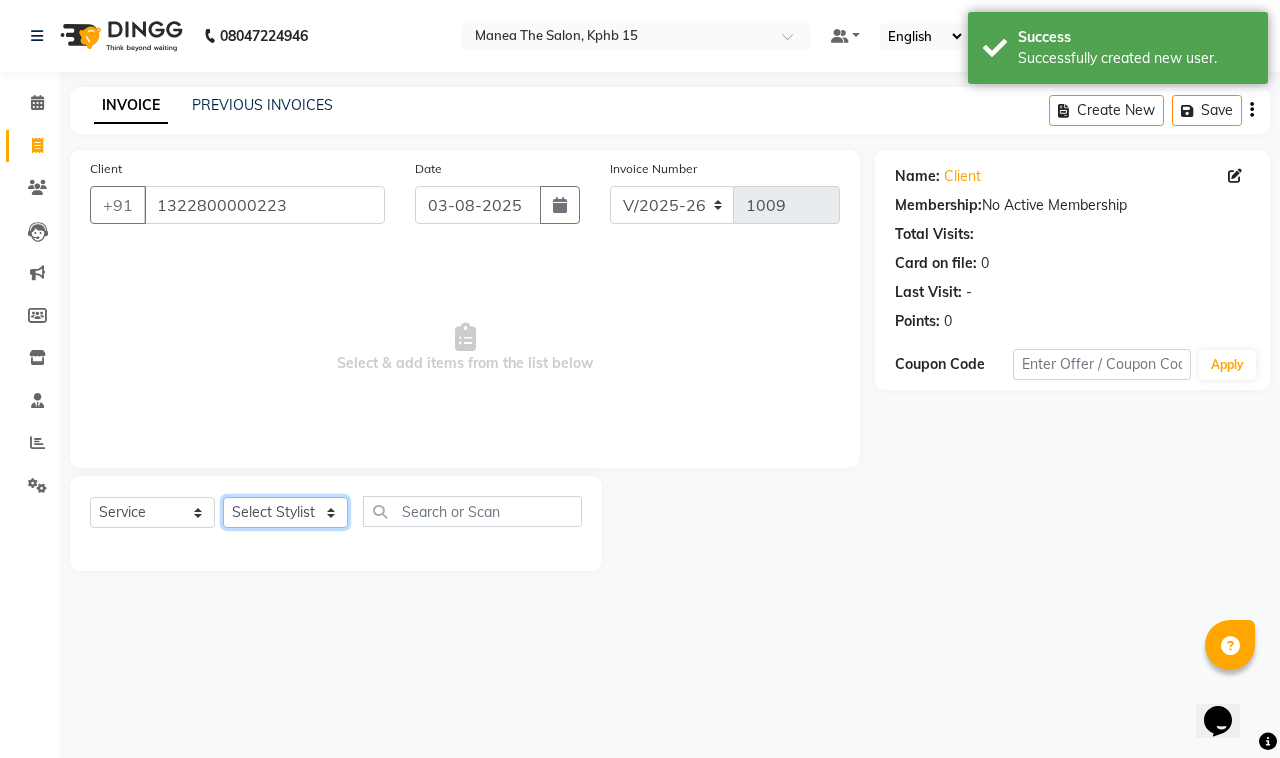 click on "Select Stylist Ayan MUZAMMIL Nikhil nitu Raghu Roopa Shrisha Teju" 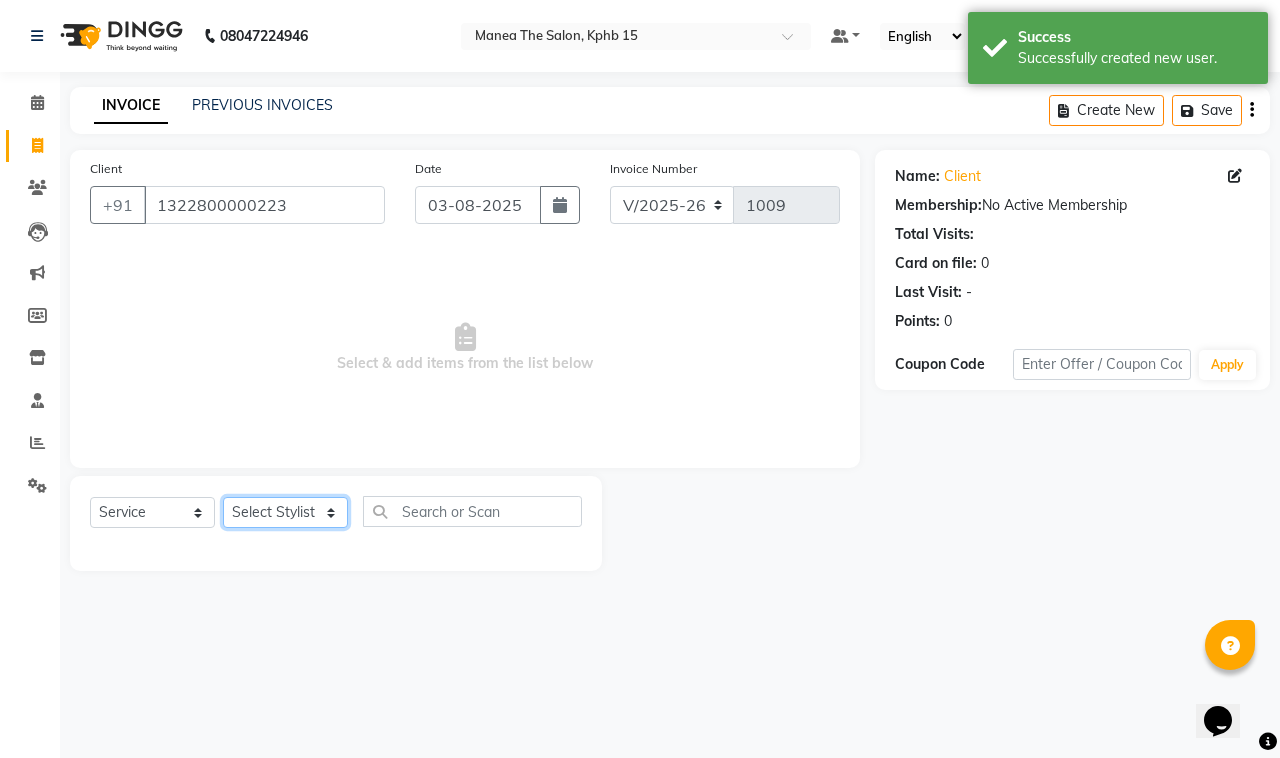 select on "62839" 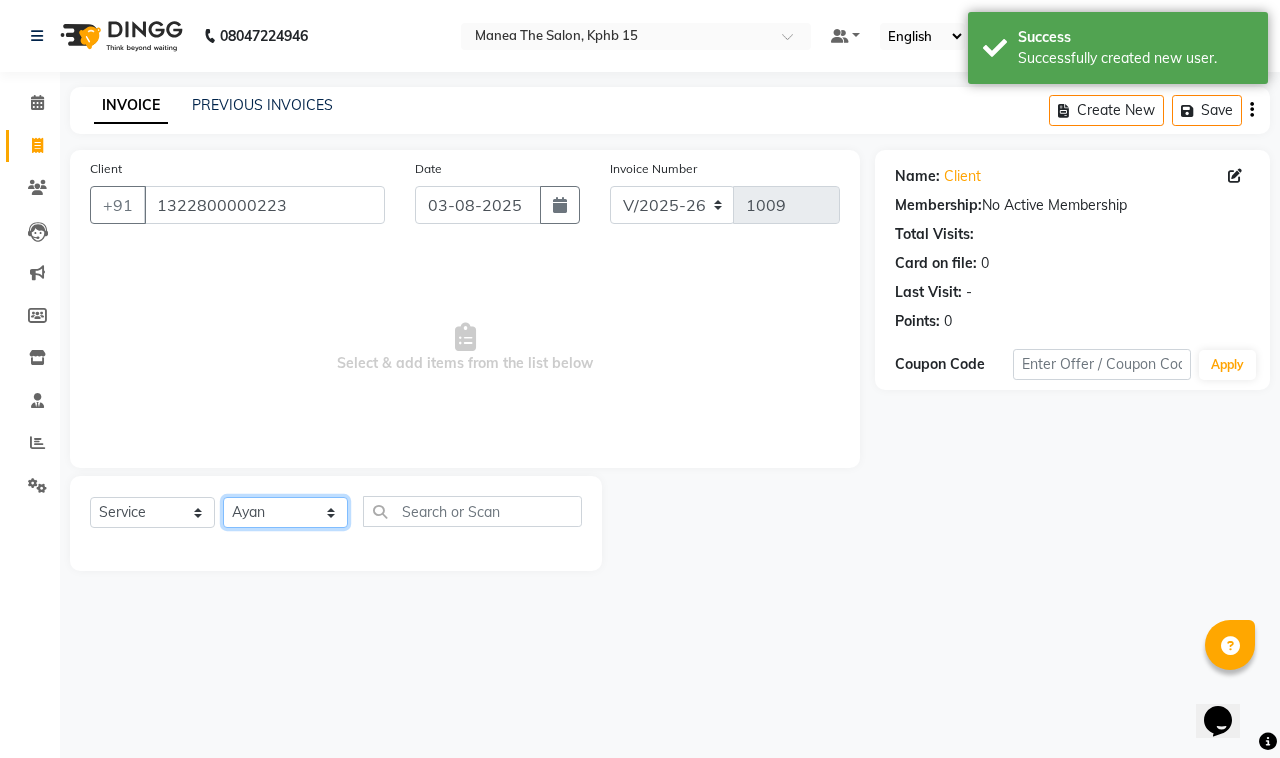 click on "Select Stylist Ayan MUZAMMIL Nikhil nitu Raghu Roopa Shrisha Teju" 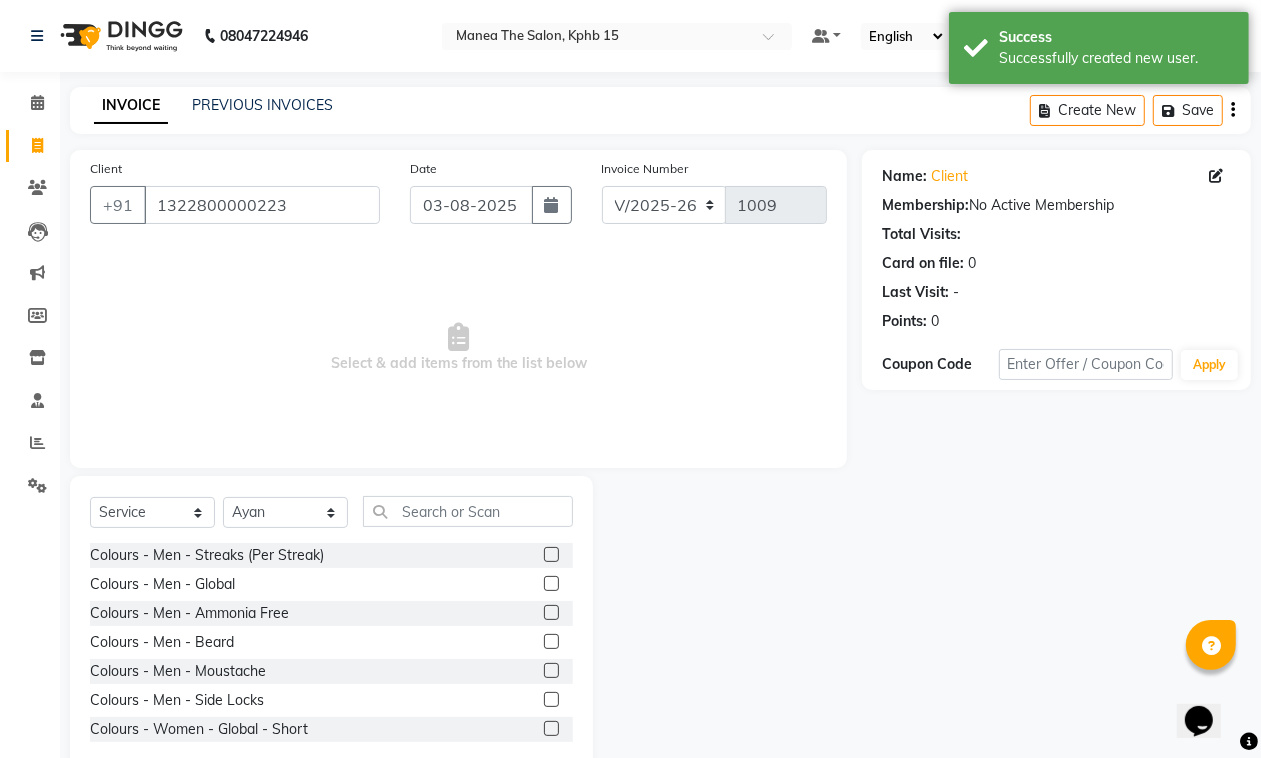 click on "Select  Service  Product  Membership  Package Voucher Prepaid Gift Card  Select Stylist Ayan  MUZAMMIL Nikhil  nitu Raghu Roopa  Shrisha Teju" 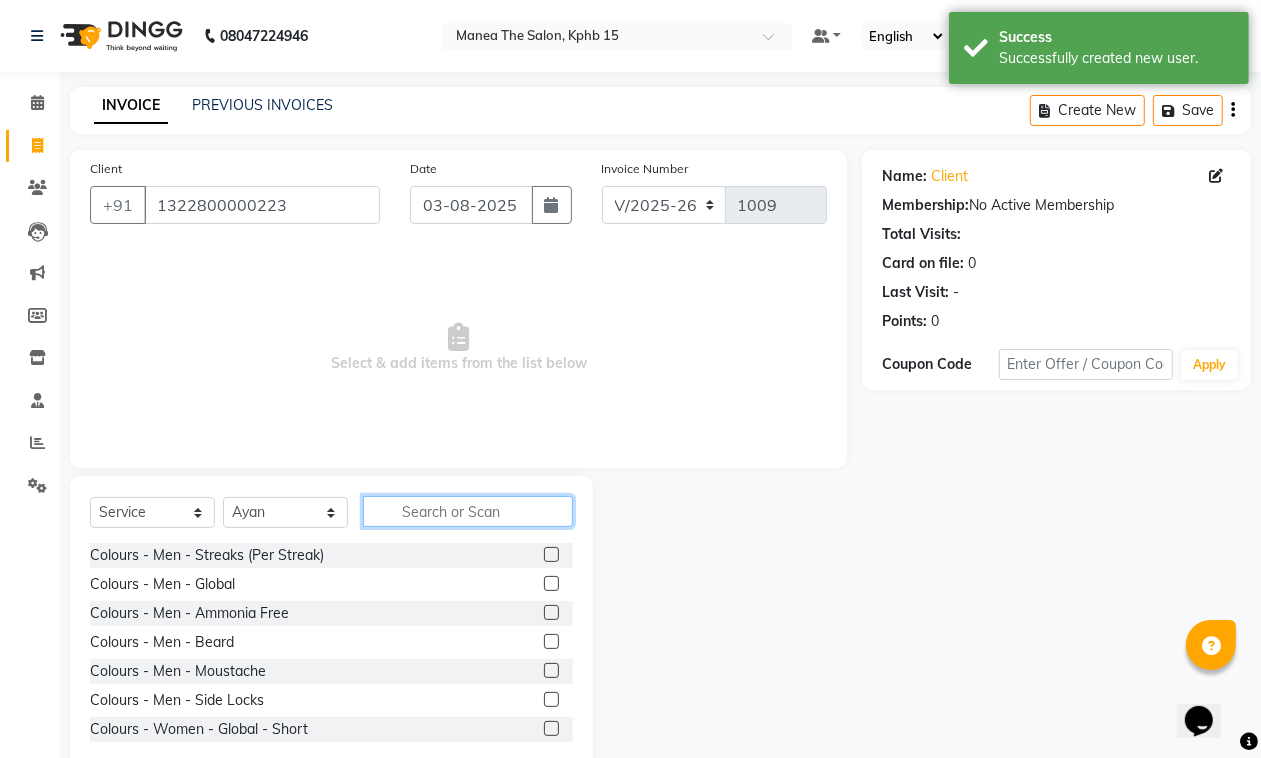 click 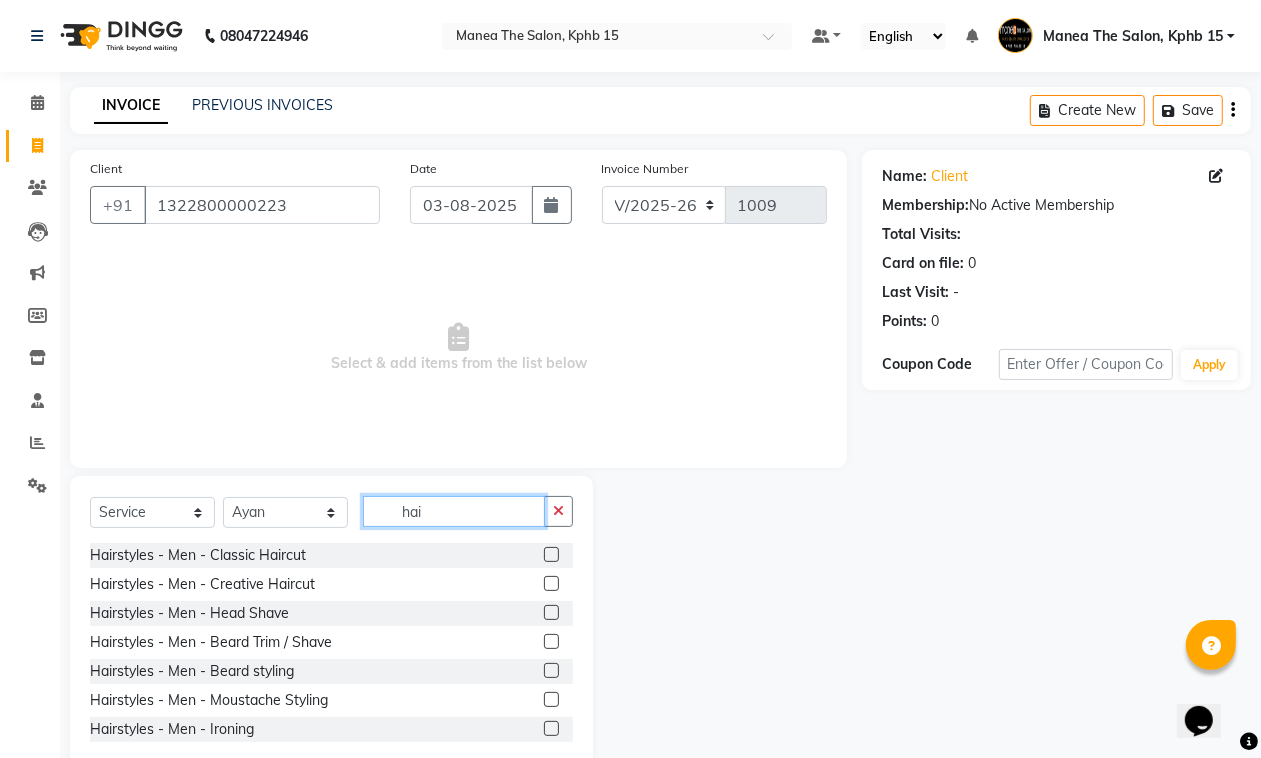 type on "hai" 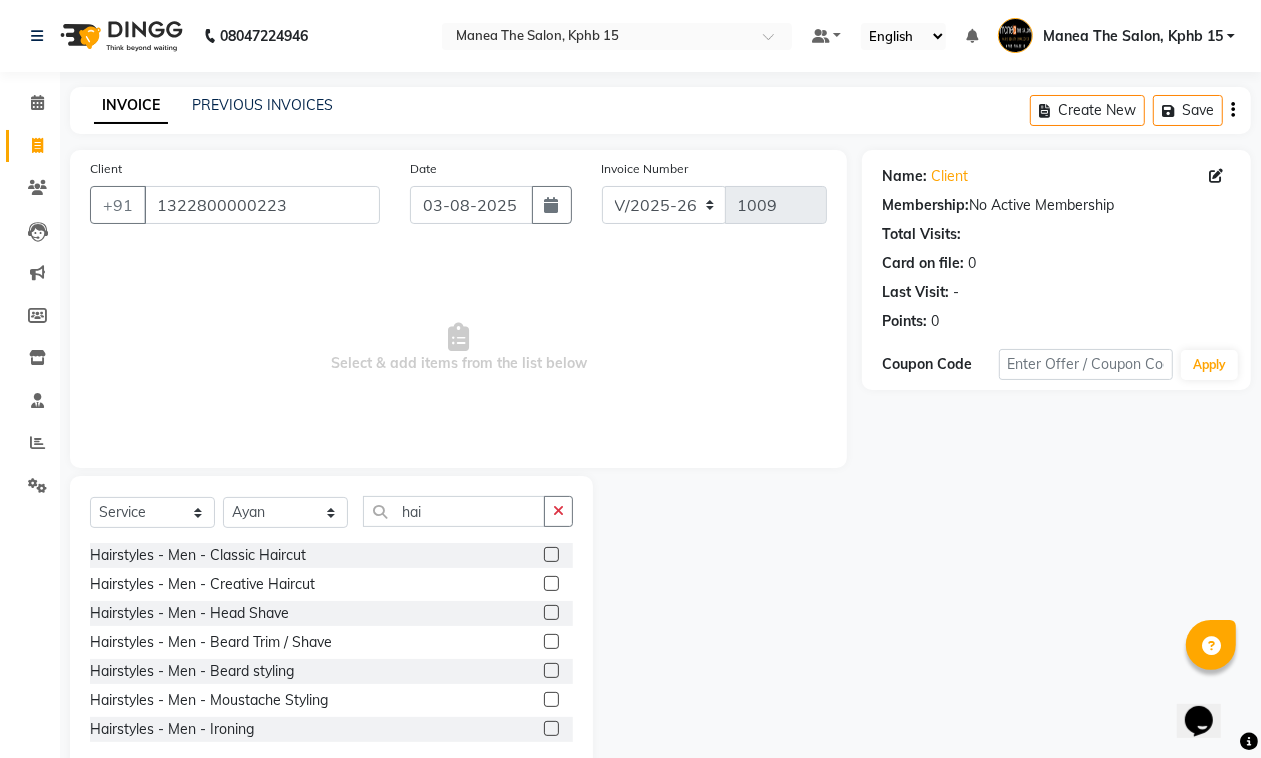 click 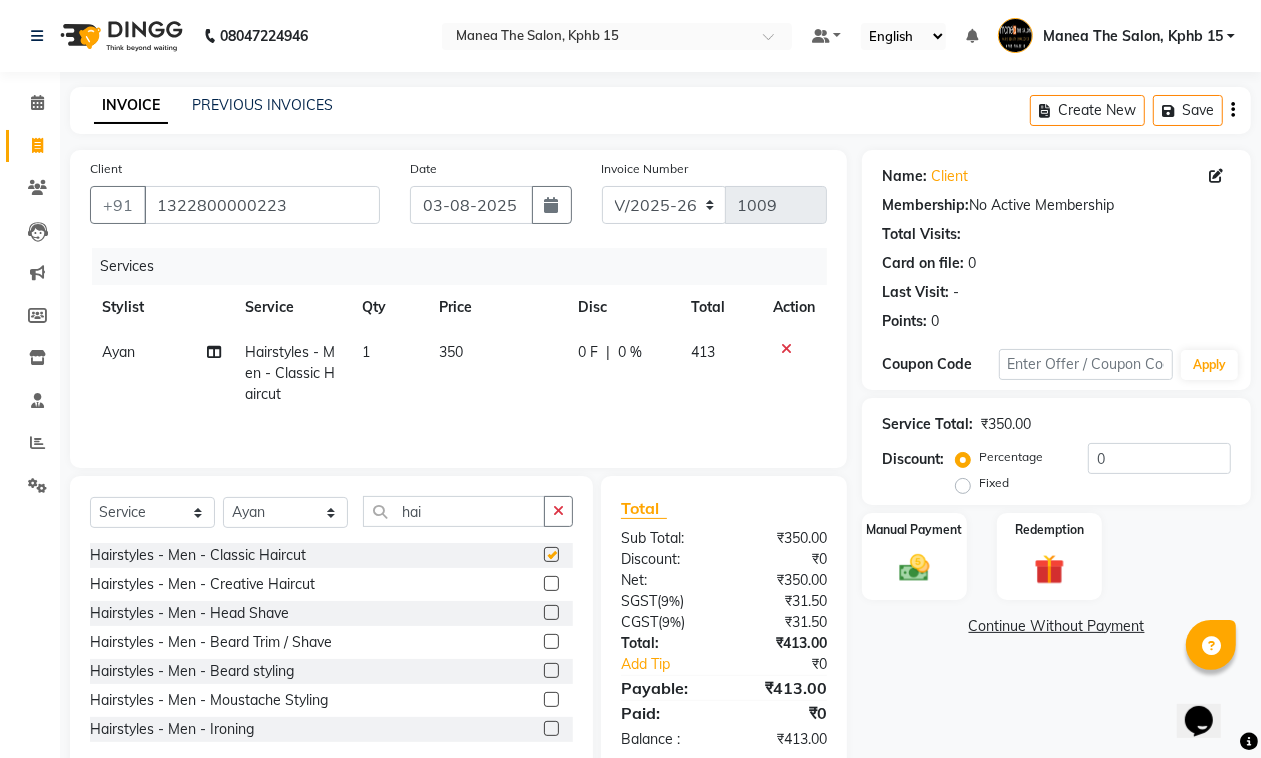 checkbox on "false" 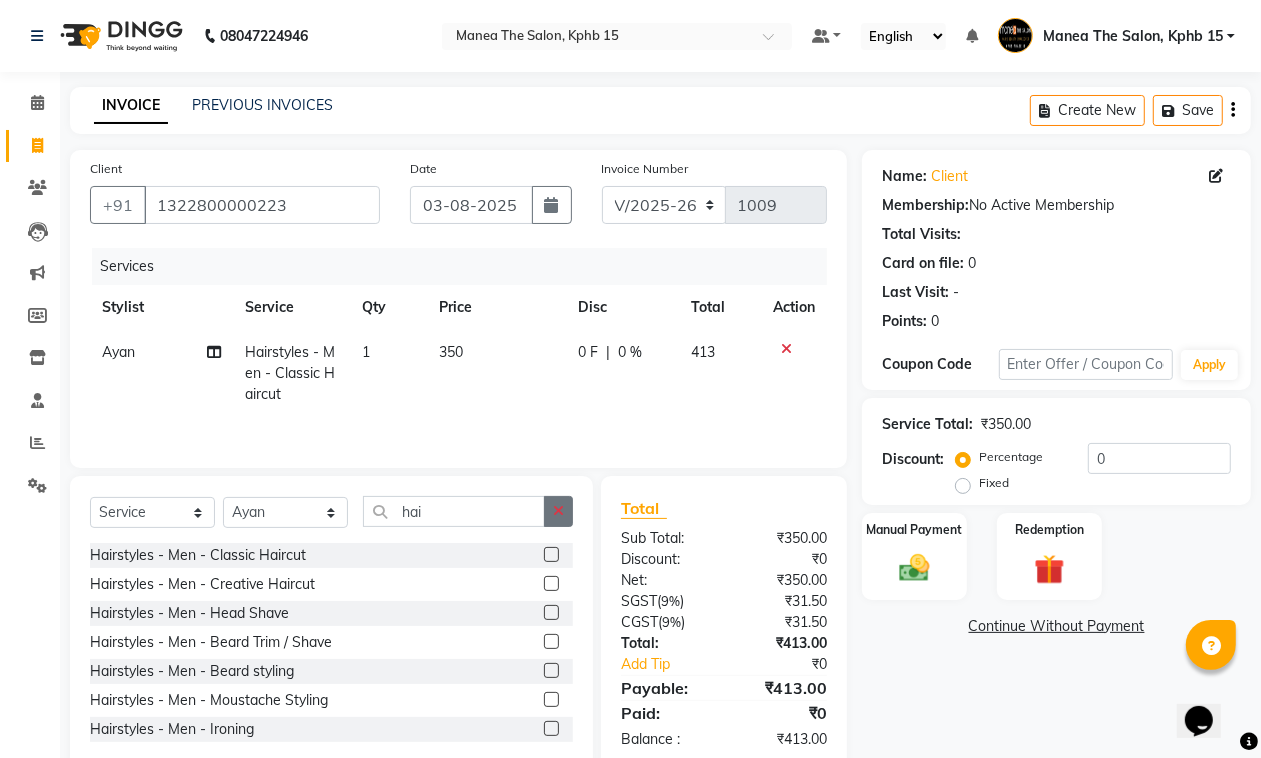 click 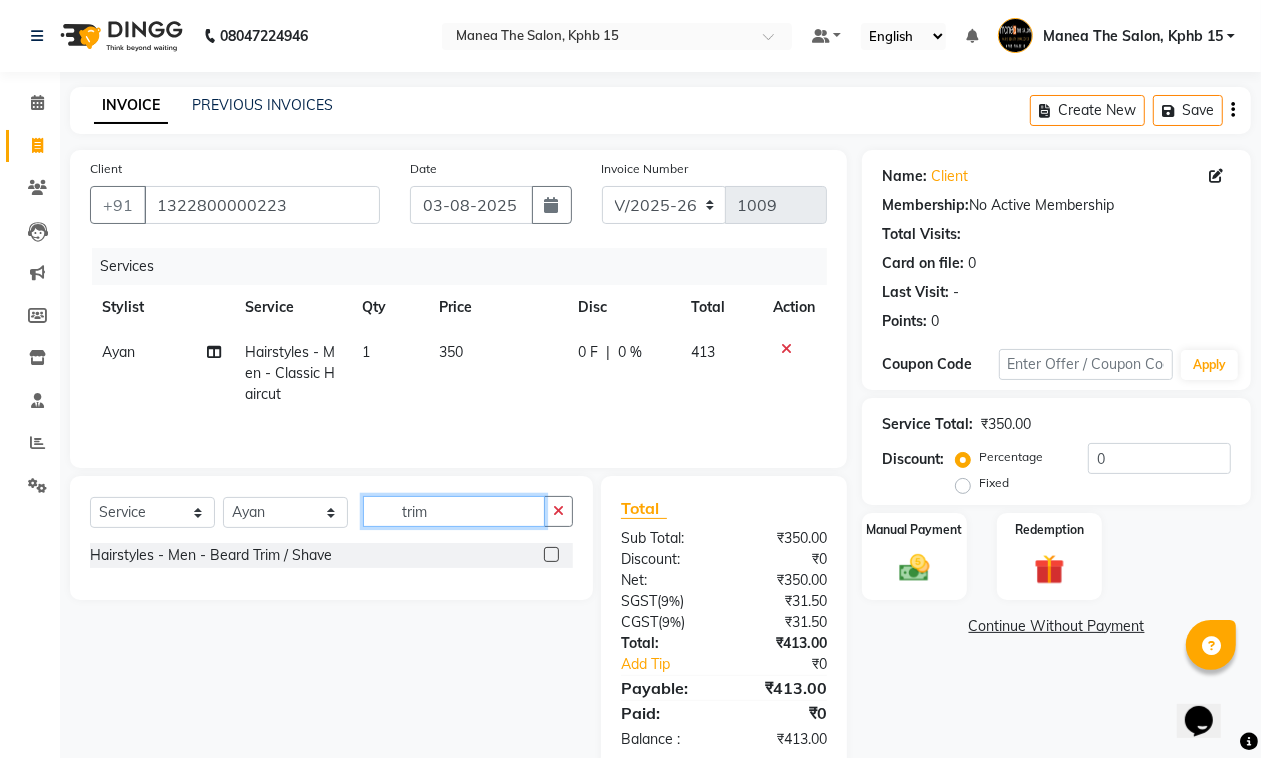 type on "trim" 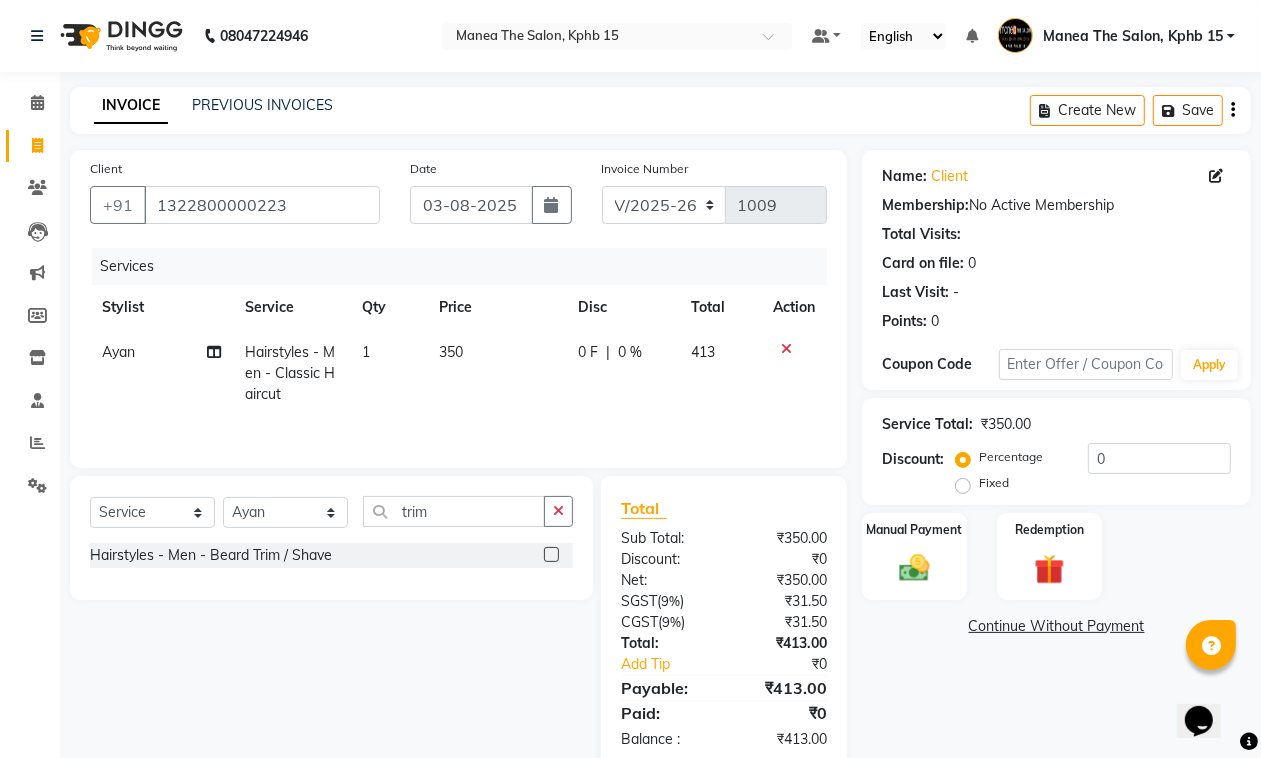 click 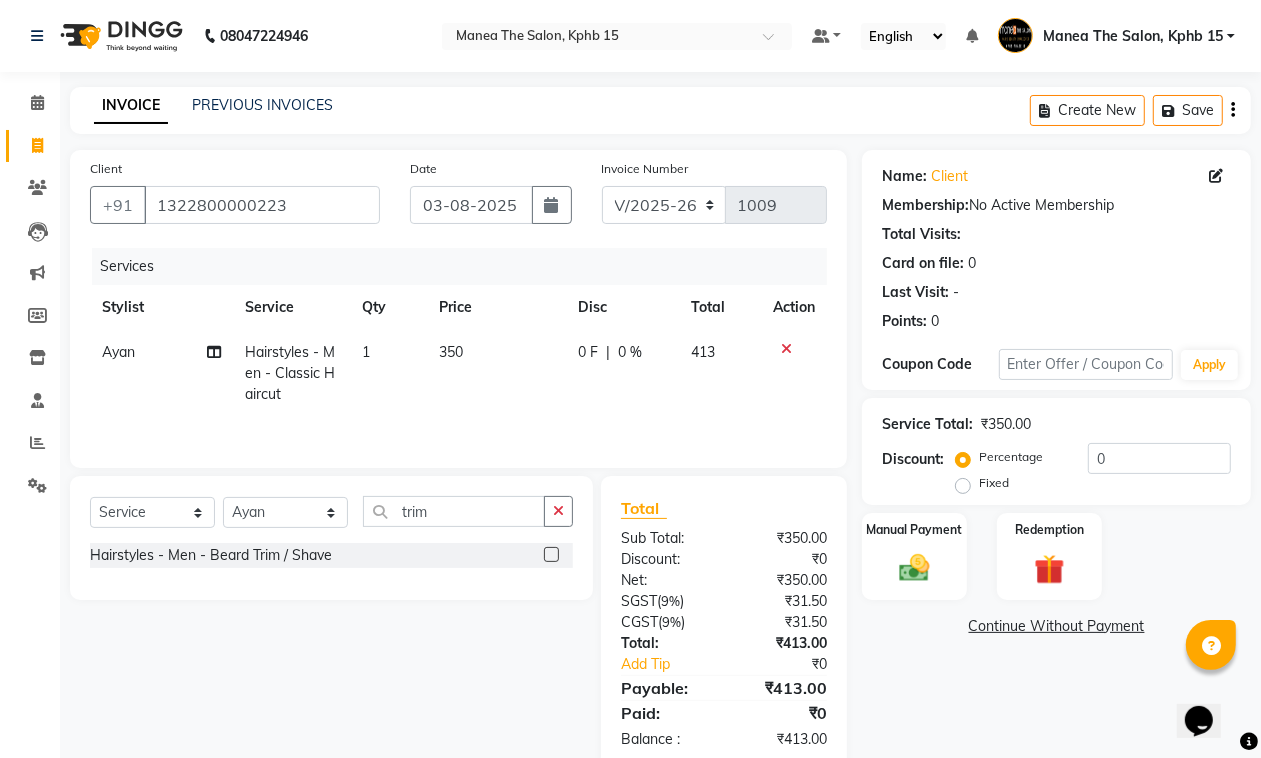 click at bounding box center (550, 555) 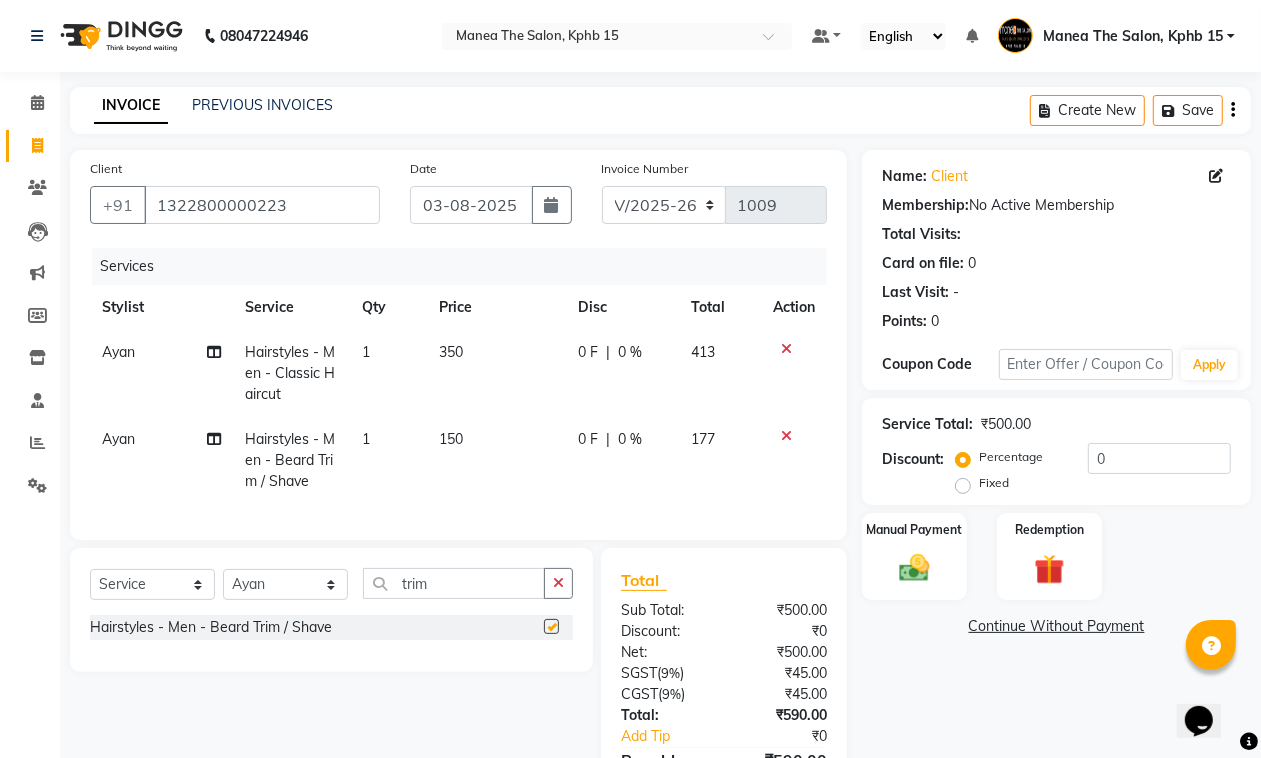 checkbox on "false" 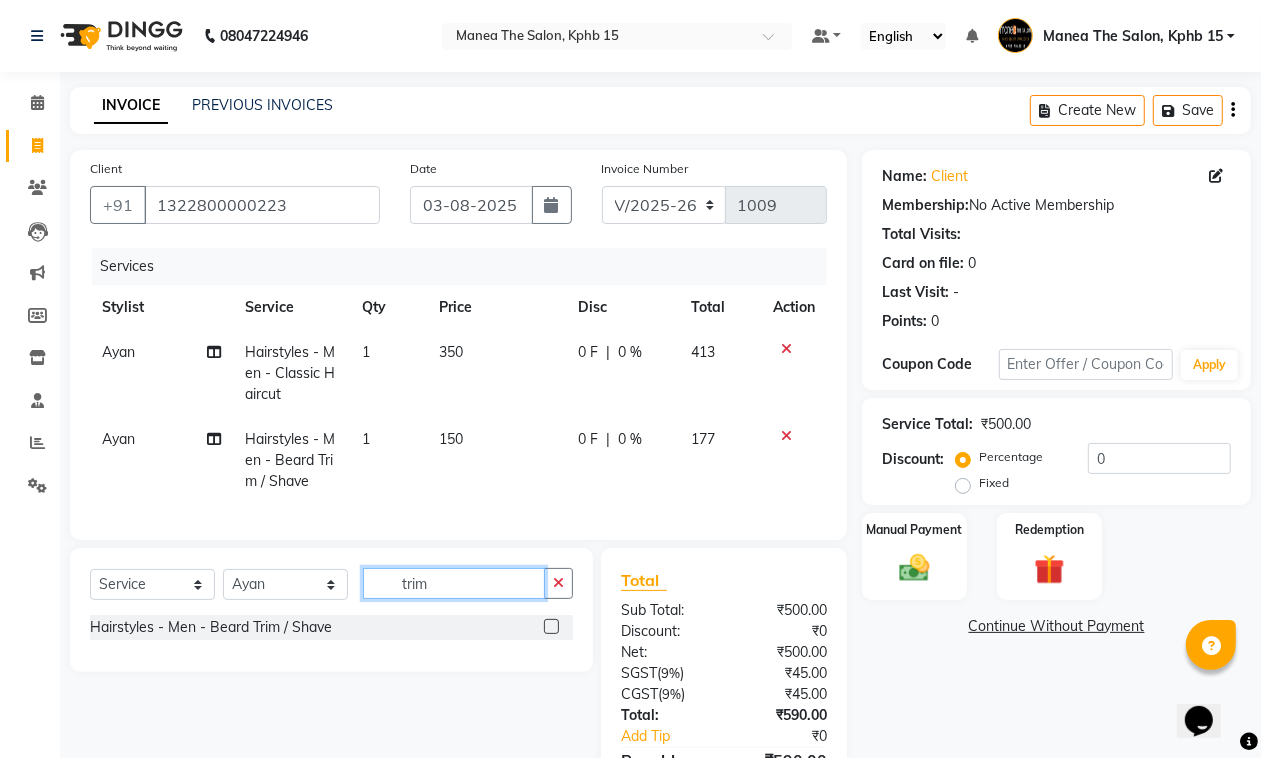 drag, startPoint x: 437, startPoint y: 588, endPoint x: 443, endPoint y: 606, distance: 18.973665 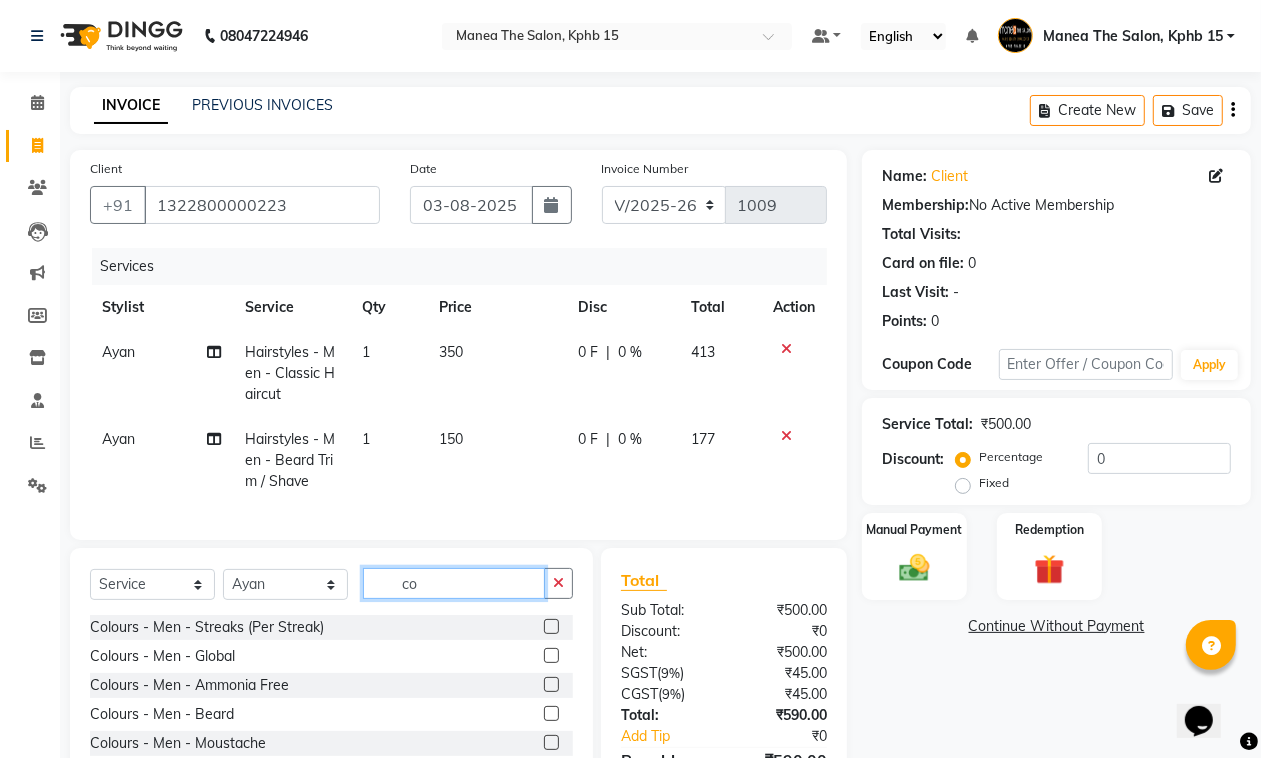 type on "coi" 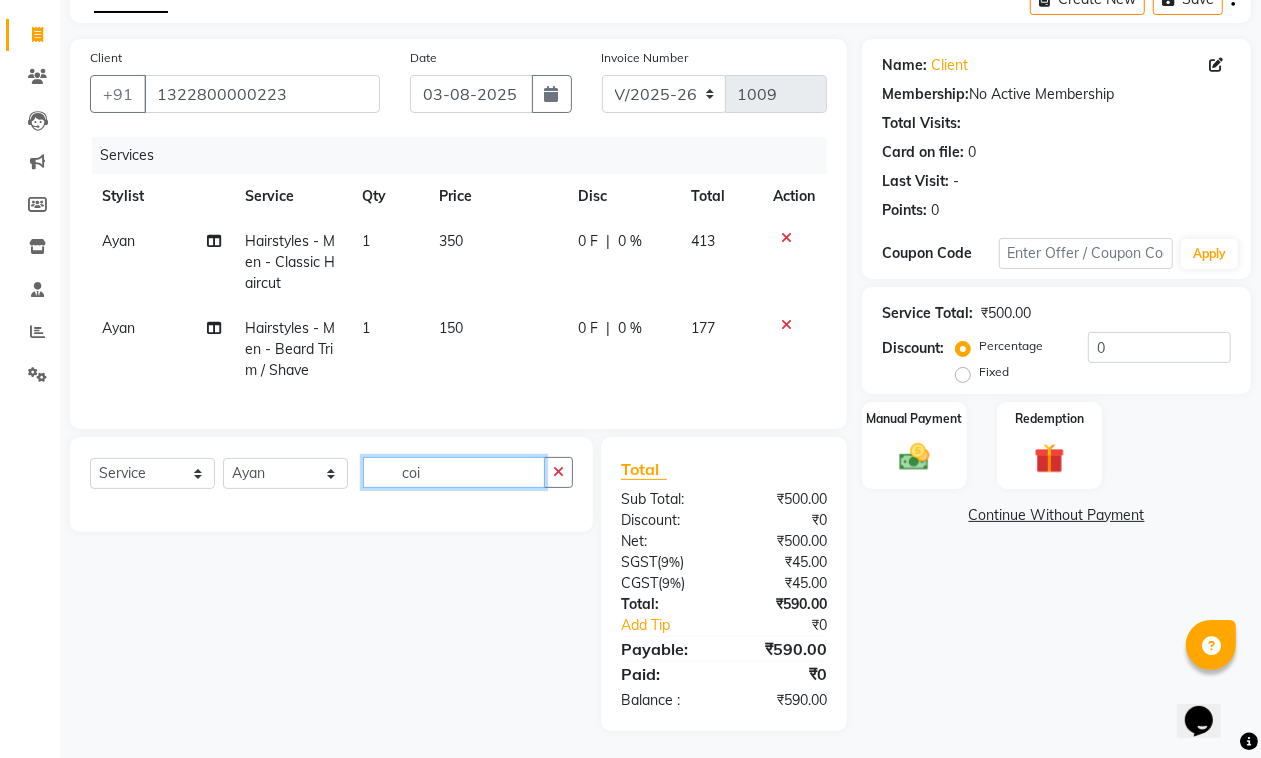 scroll, scrollTop: 132, scrollLeft: 0, axis: vertical 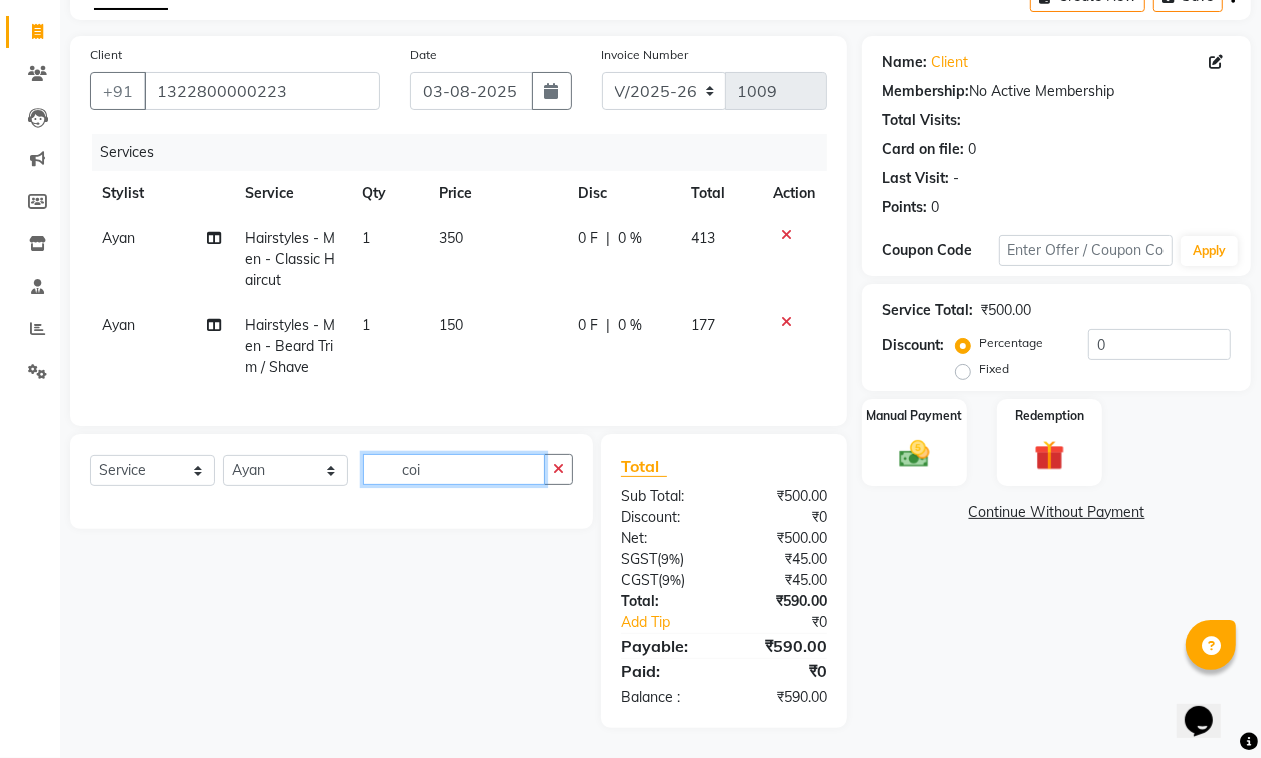 drag, startPoint x: 442, startPoint y: 452, endPoint x: 388, endPoint y: 485, distance: 63.28507 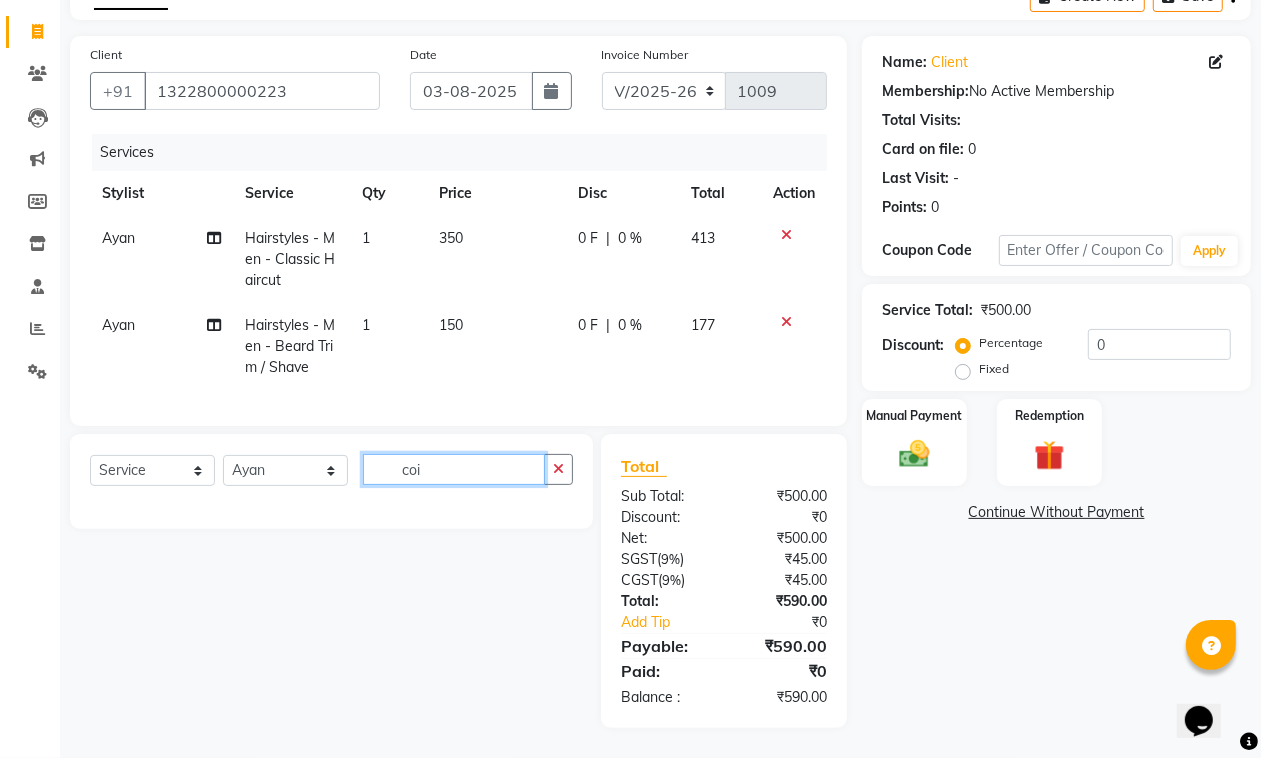click on "coi" 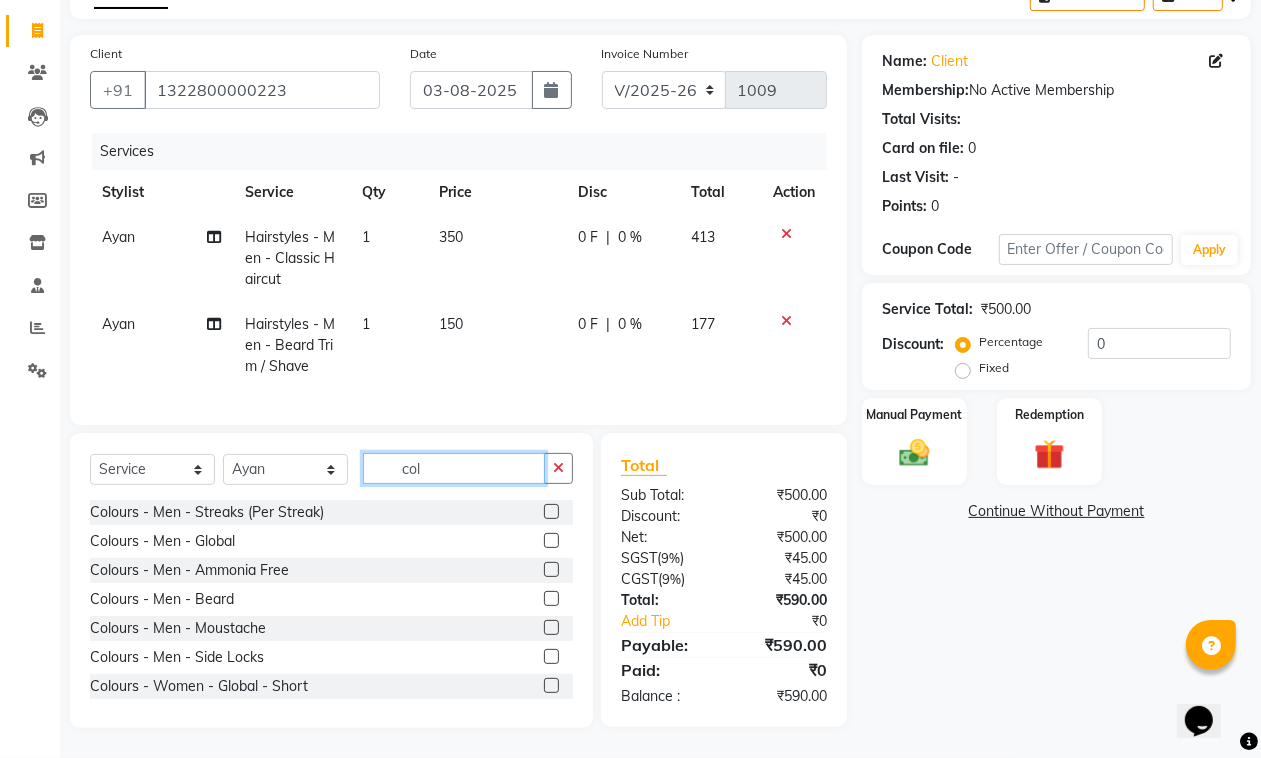type on "col" 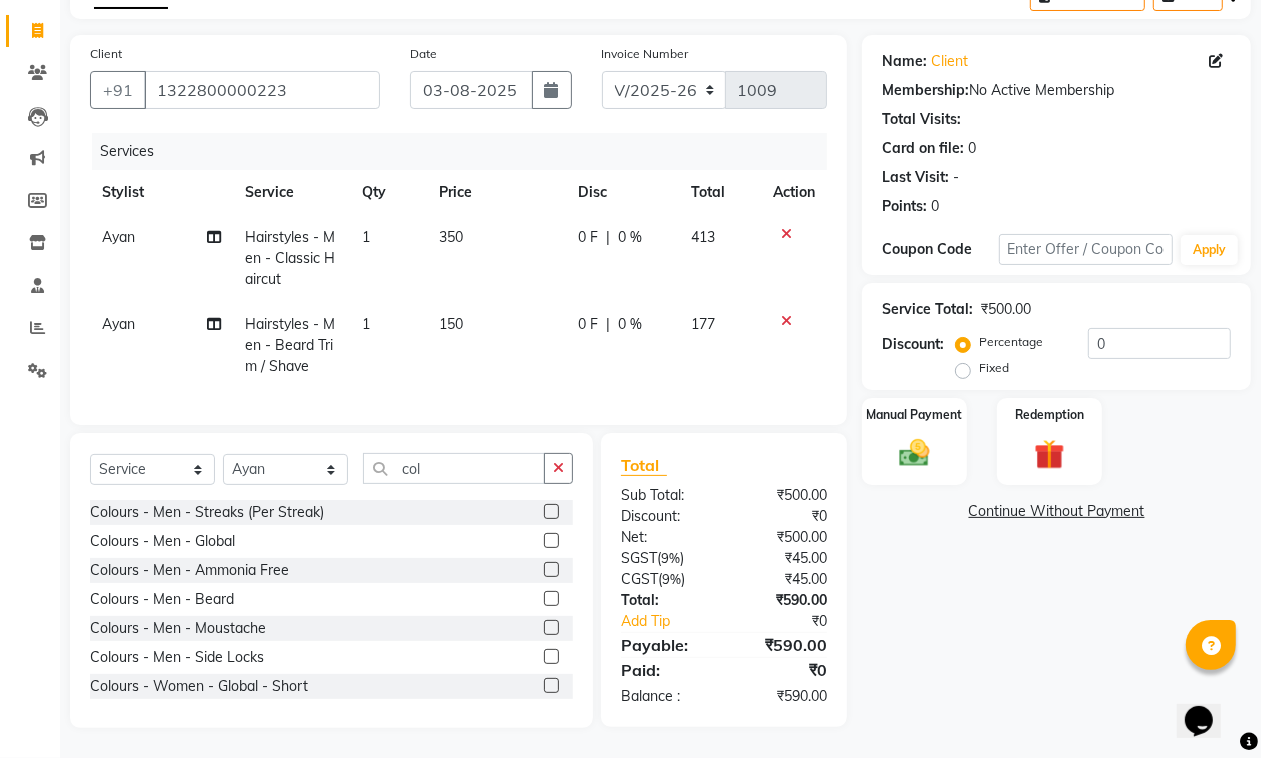 click 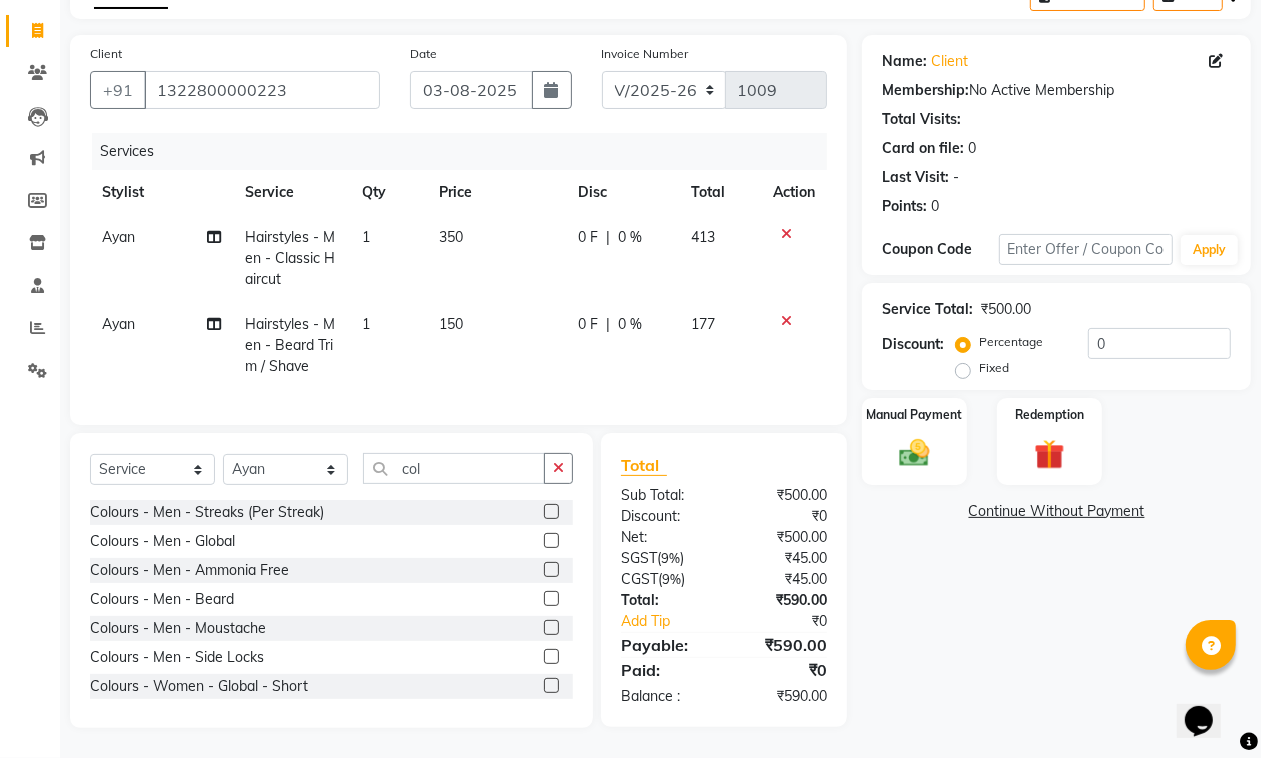click at bounding box center [550, 628] 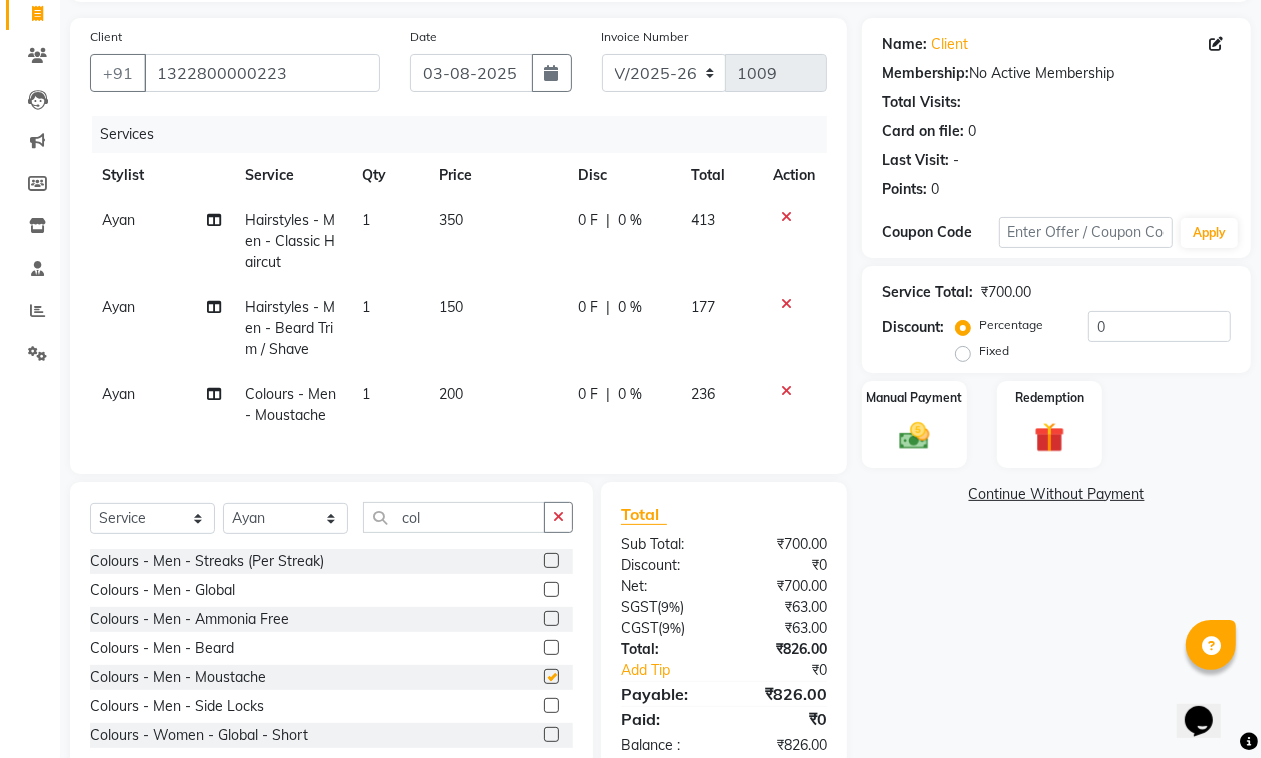 checkbox on "false" 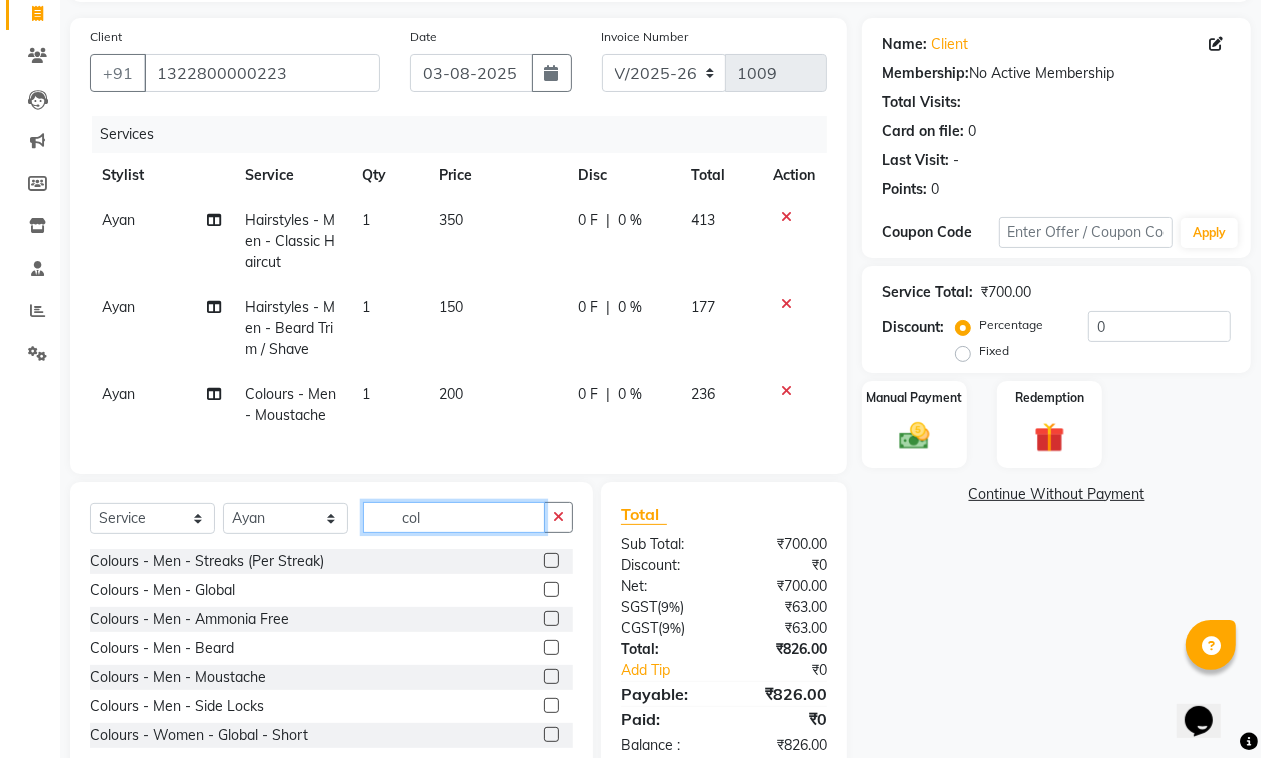 drag, startPoint x: 435, startPoint y: 543, endPoint x: 400, endPoint y: 535, distance: 35.902645 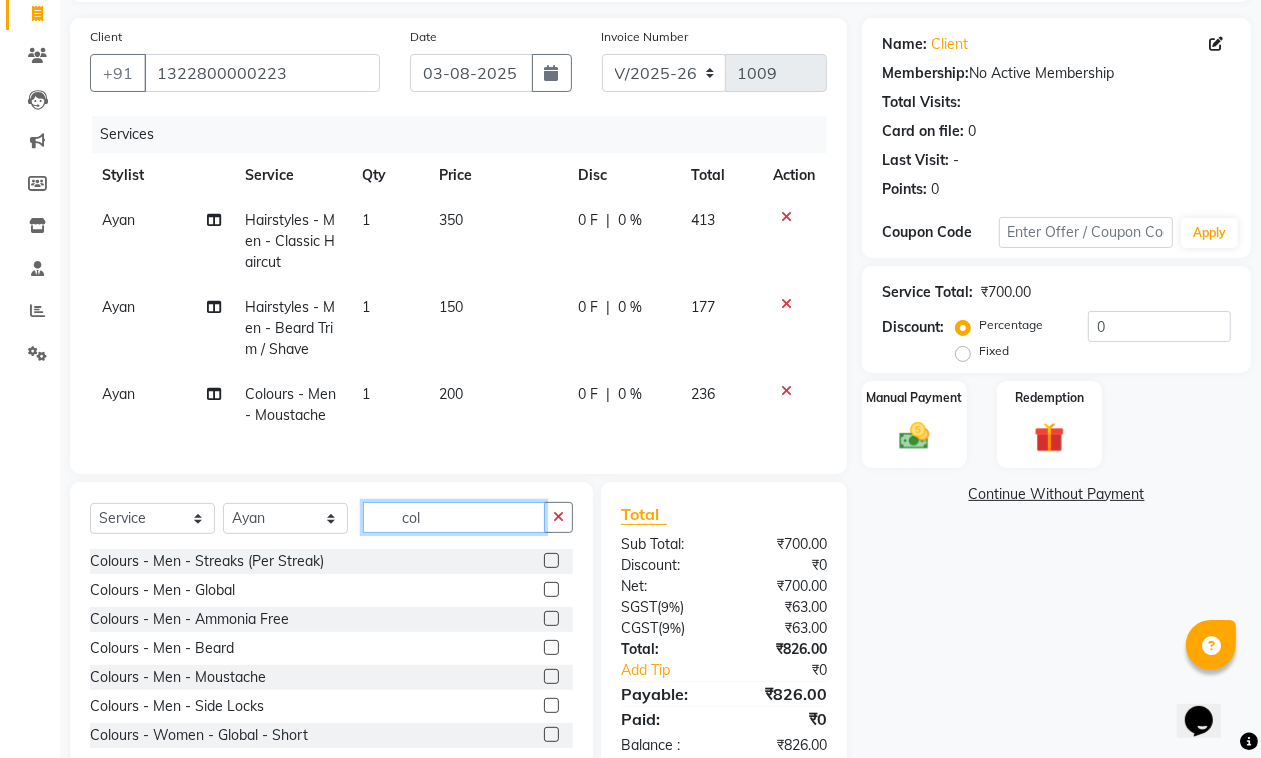 click on "col" 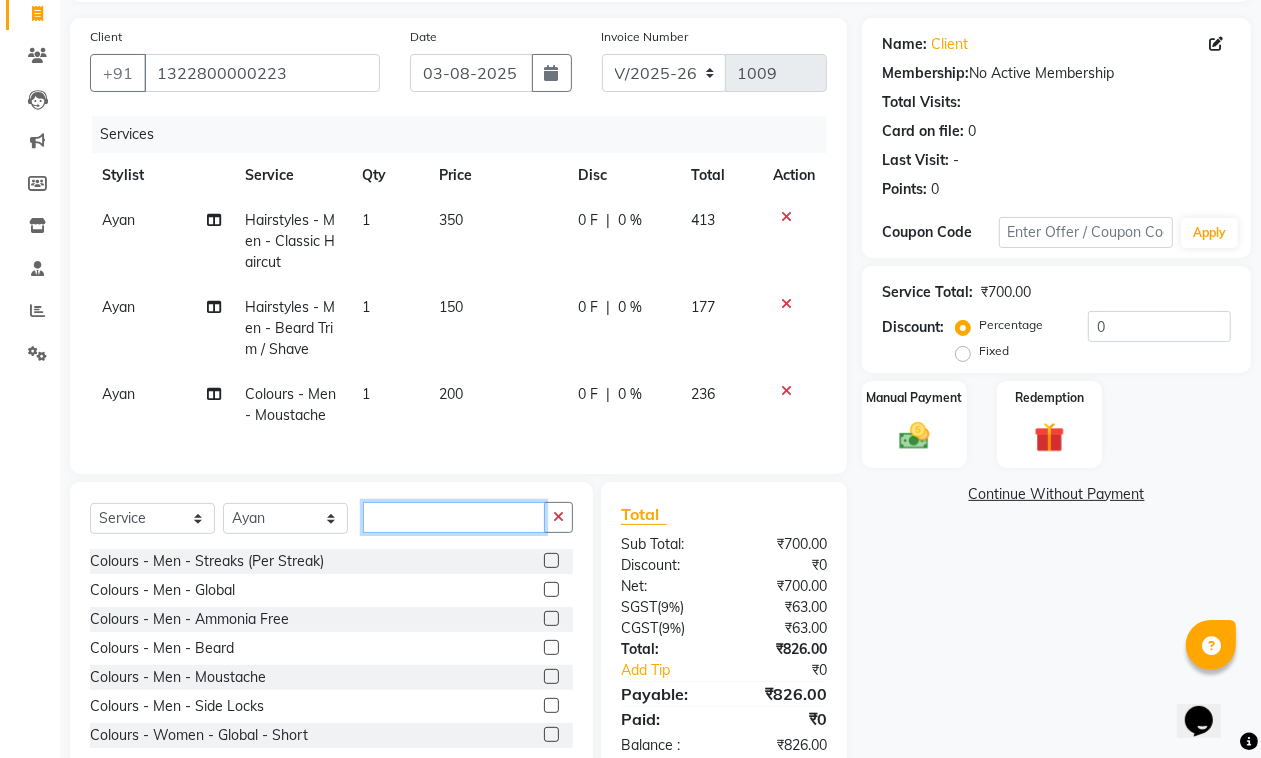 drag, startPoint x: 457, startPoint y: 538, endPoint x: 458, endPoint y: 520, distance: 18.027756 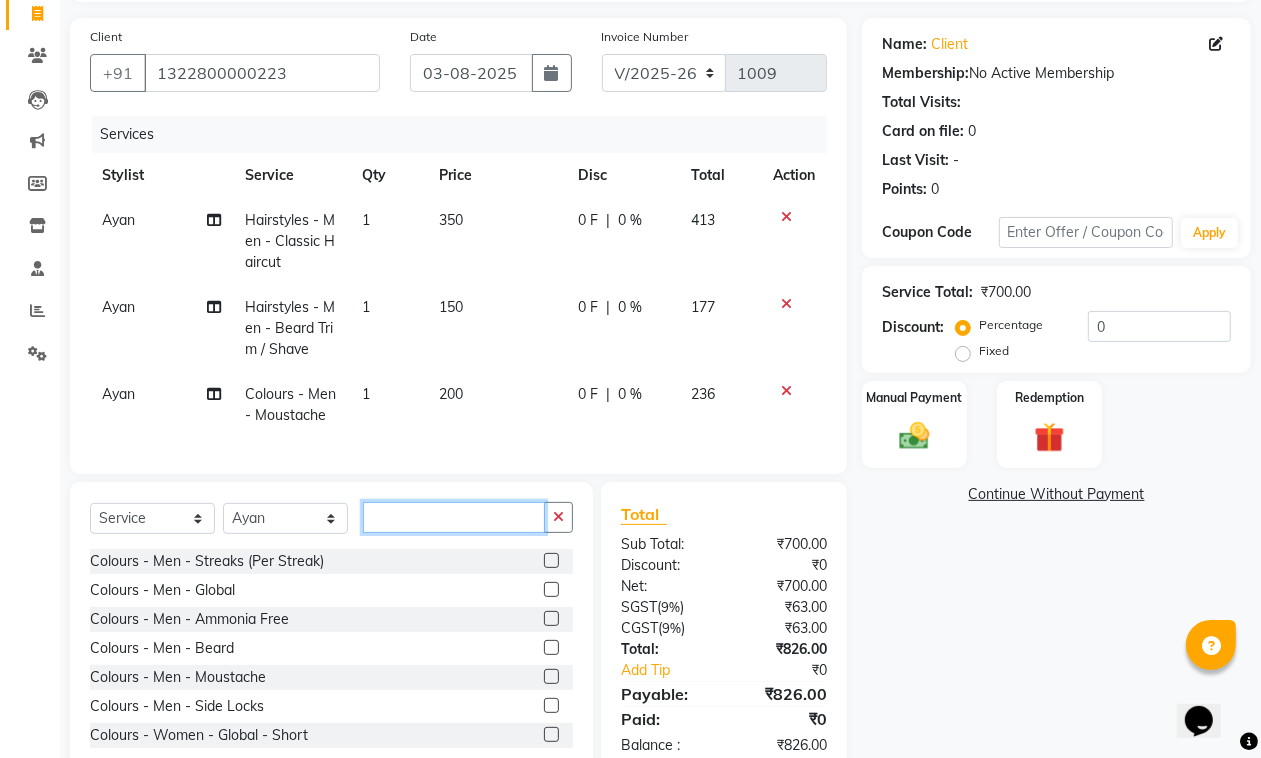 click 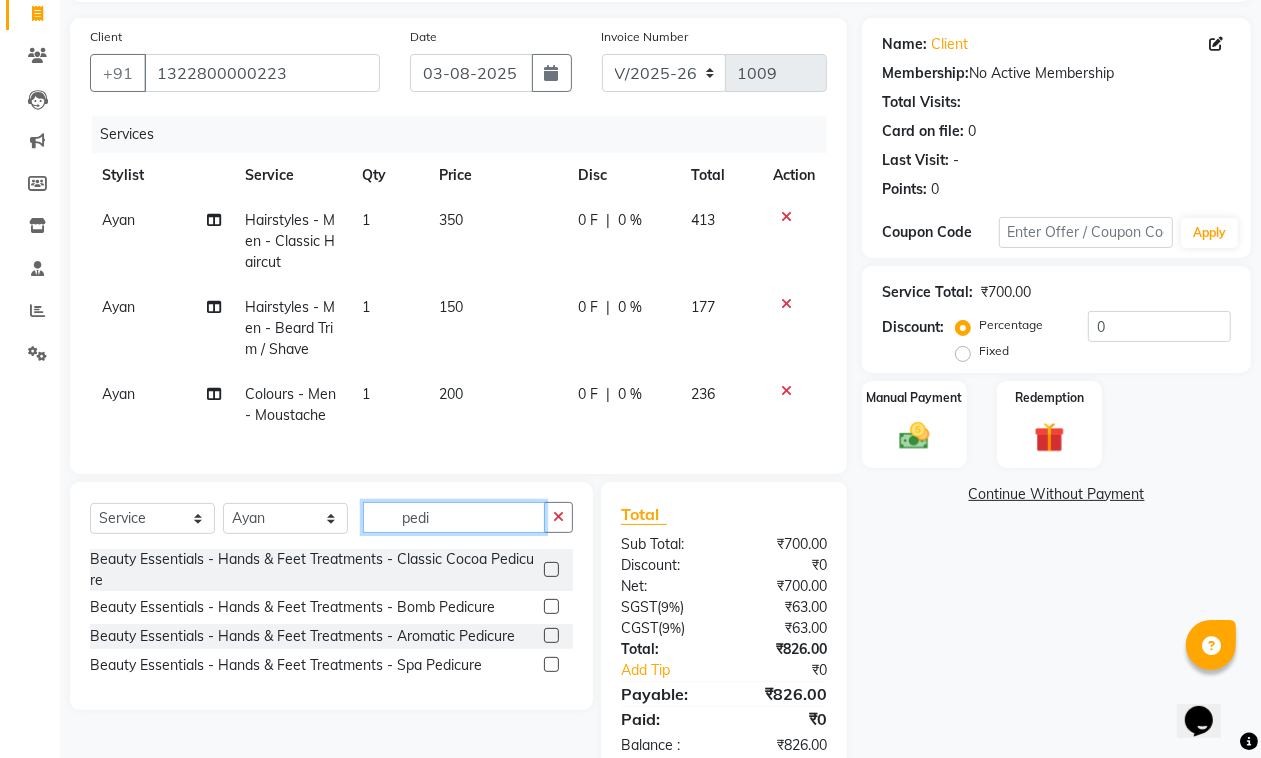 type on "pedi" 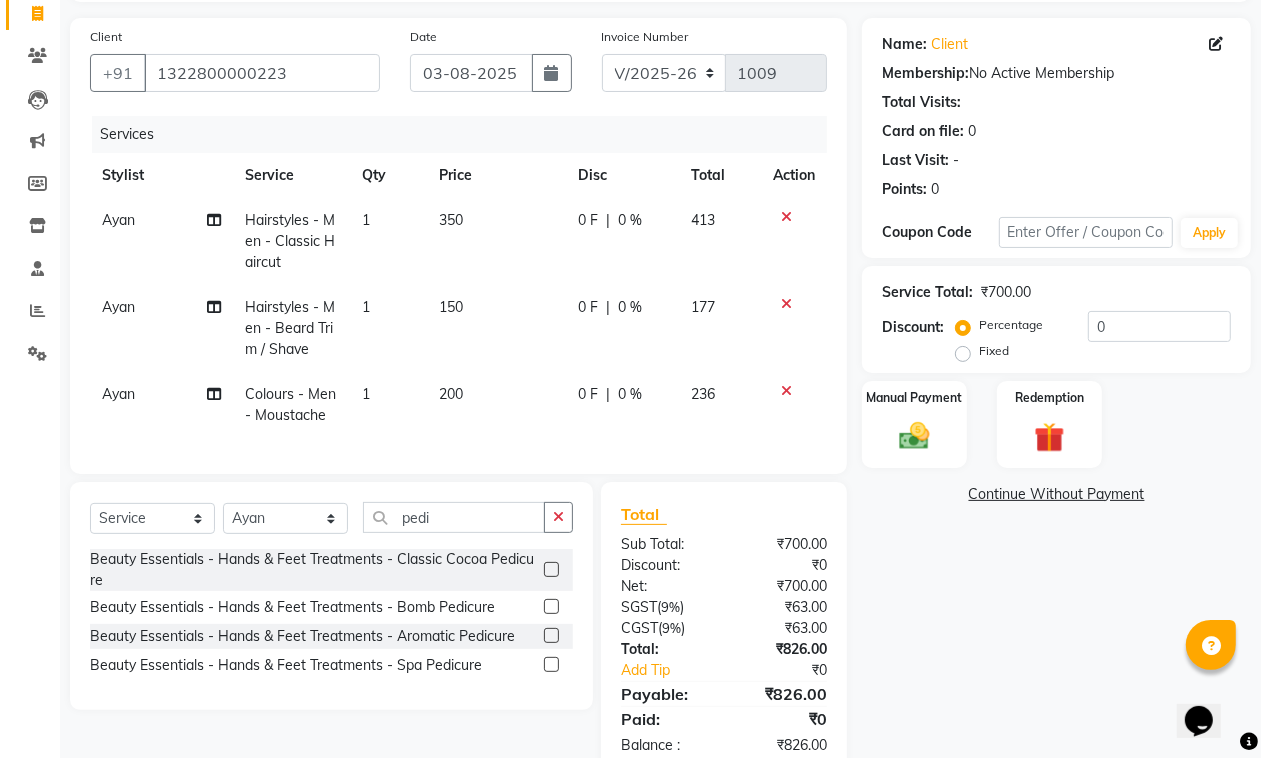 click 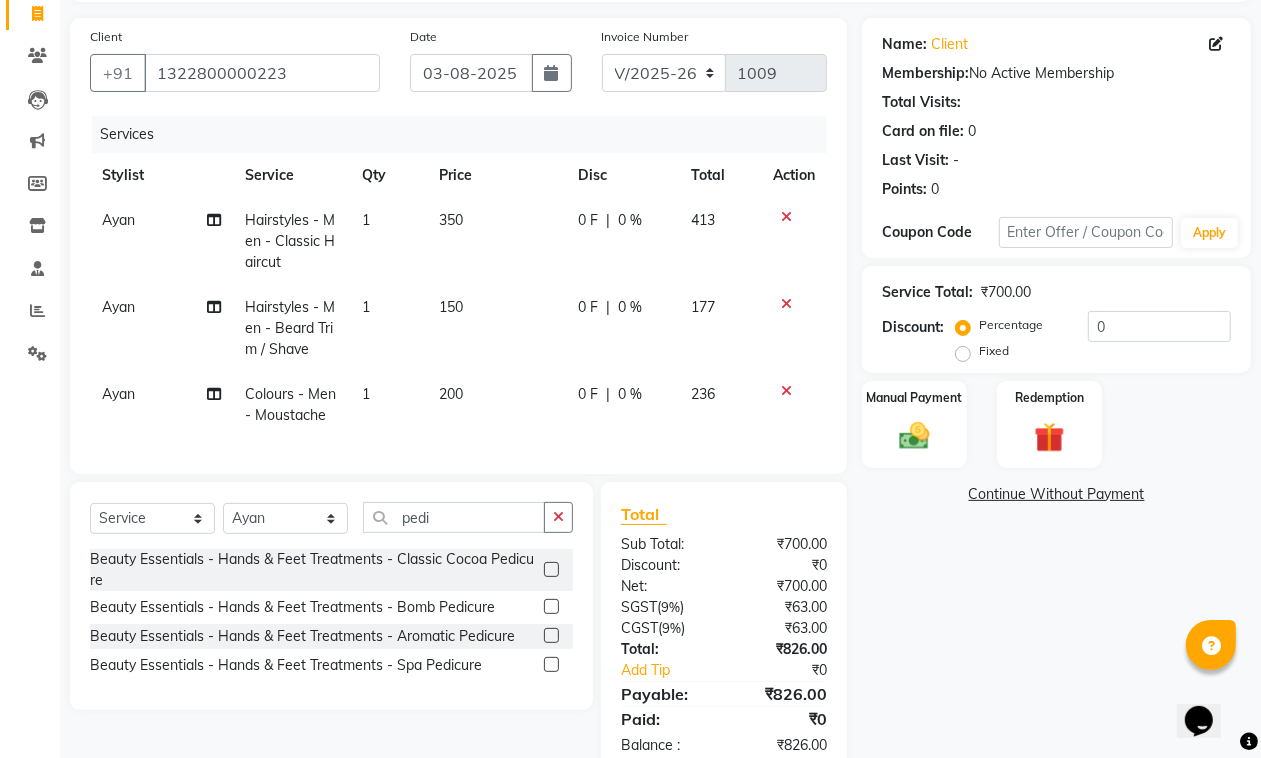 click at bounding box center [550, 570] 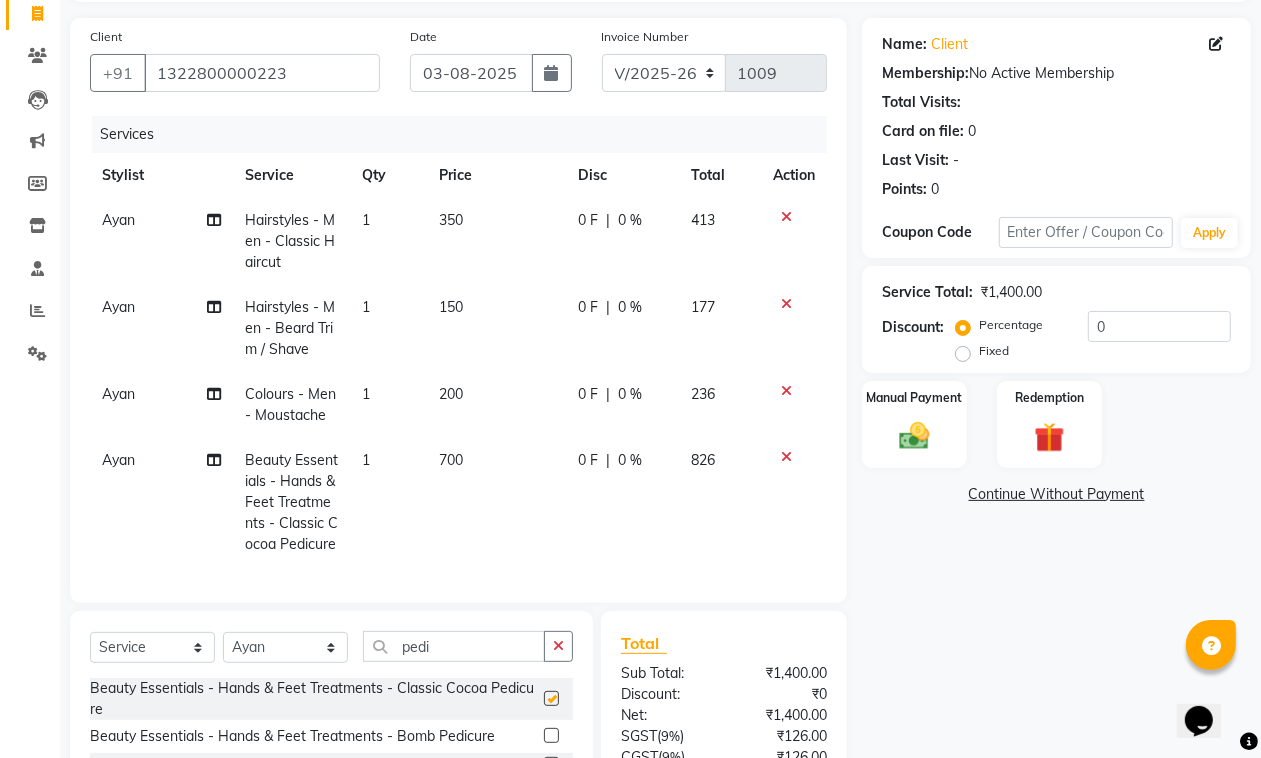 checkbox on "false" 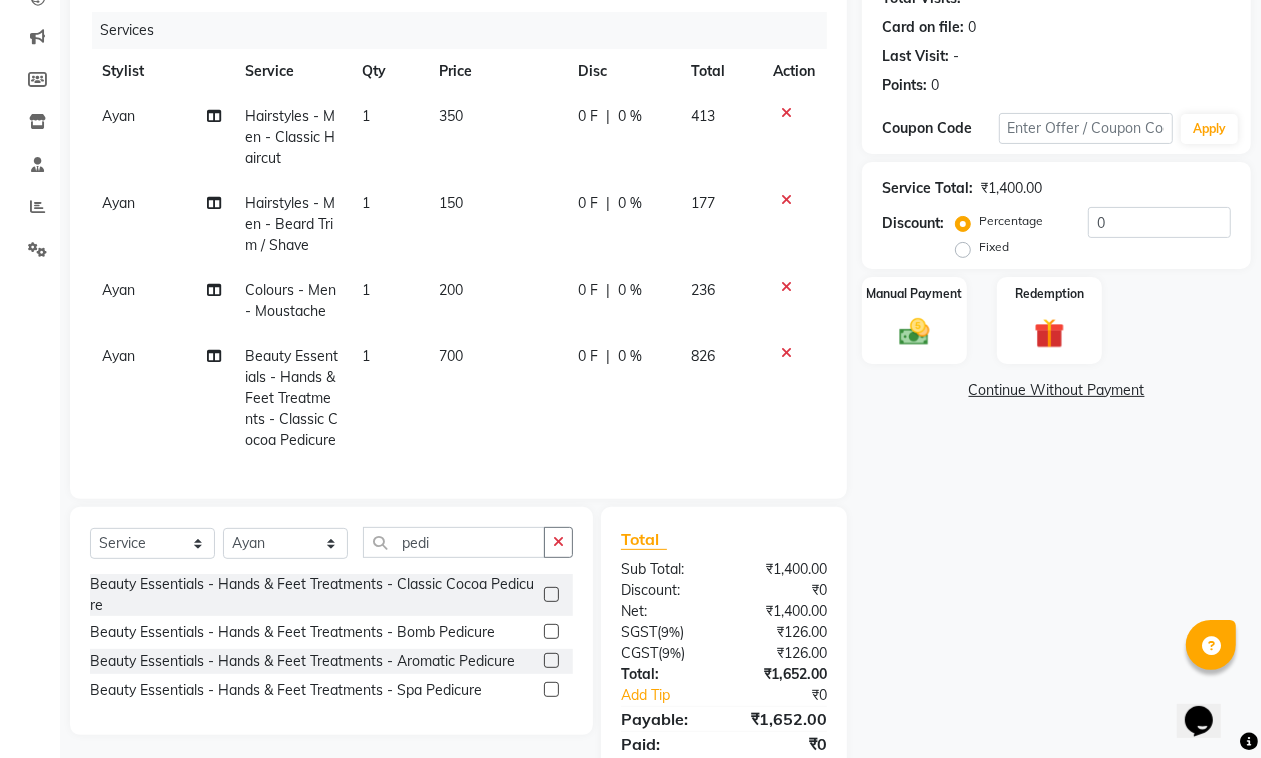 scroll, scrollTop: 326, scrollLeft: 0, axis: vertical 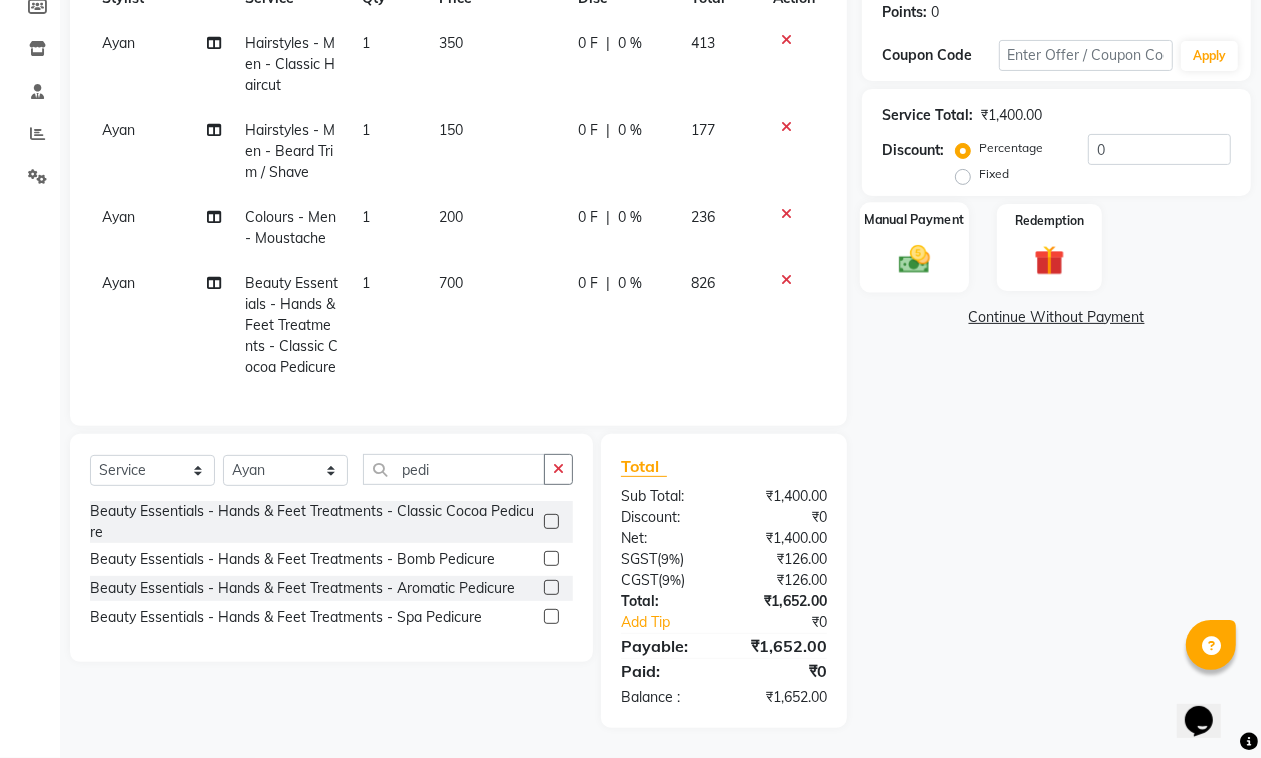 click 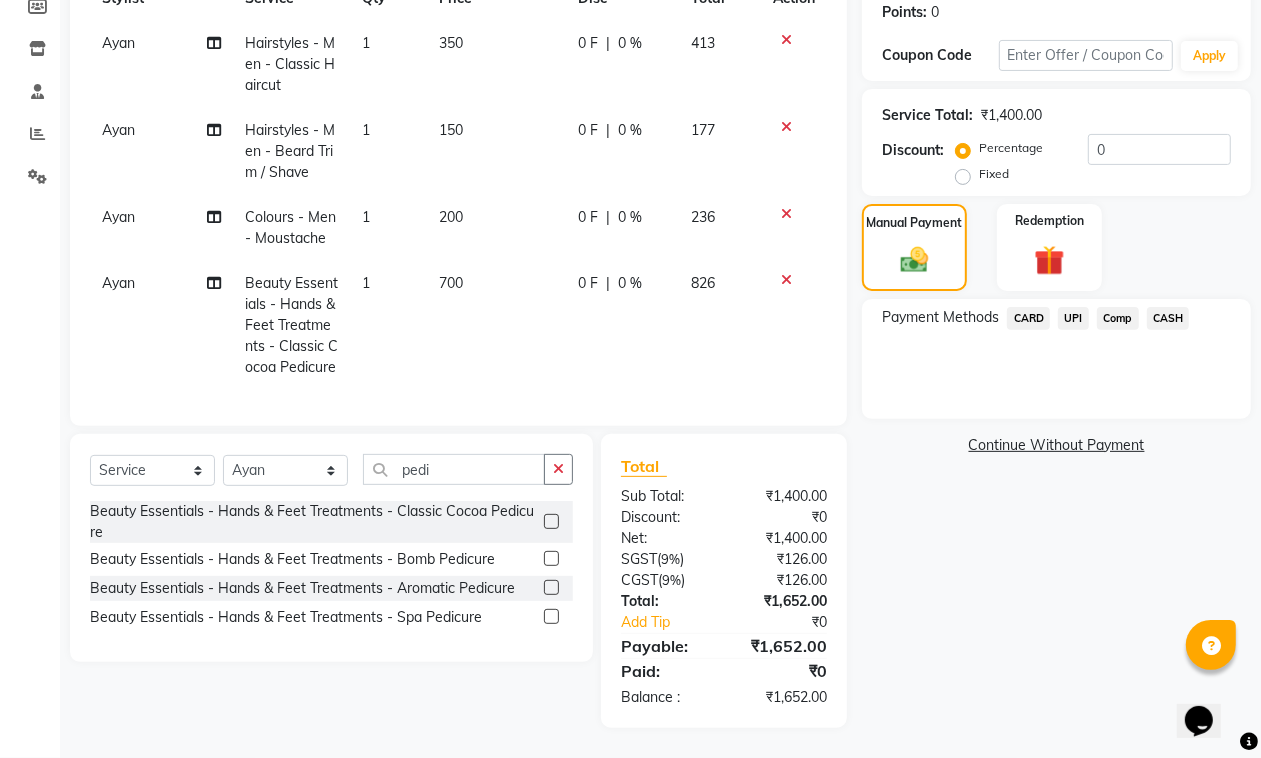 click on "UPI" 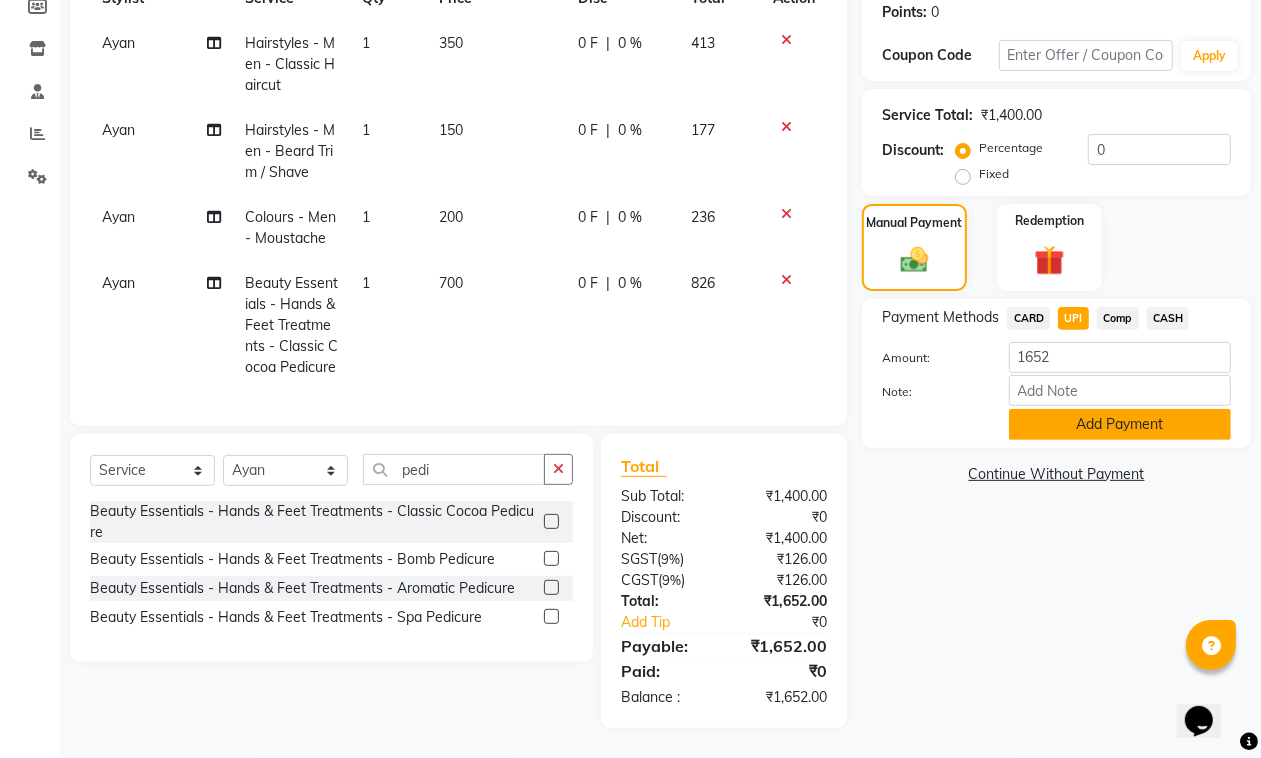 click on "Add Payment" 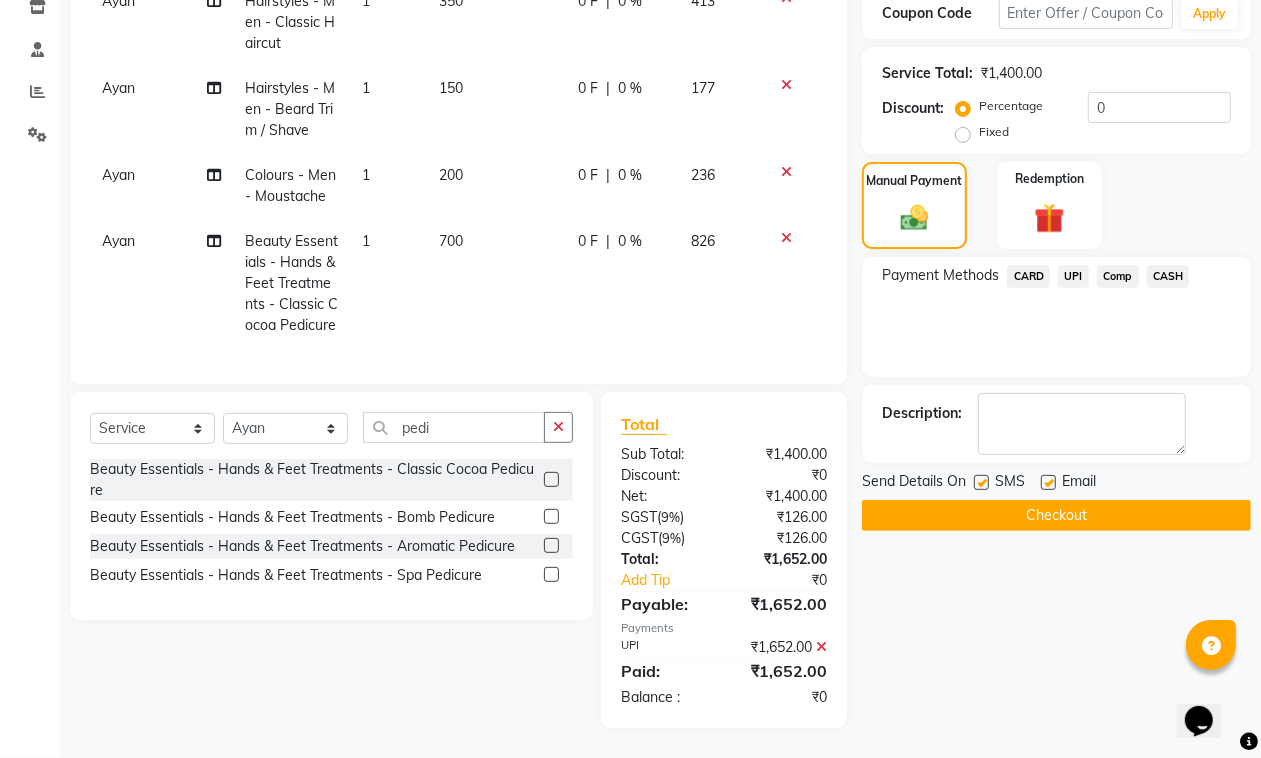 scroll, scrollTop: 368, scrollLeft: 0, axis: vertical 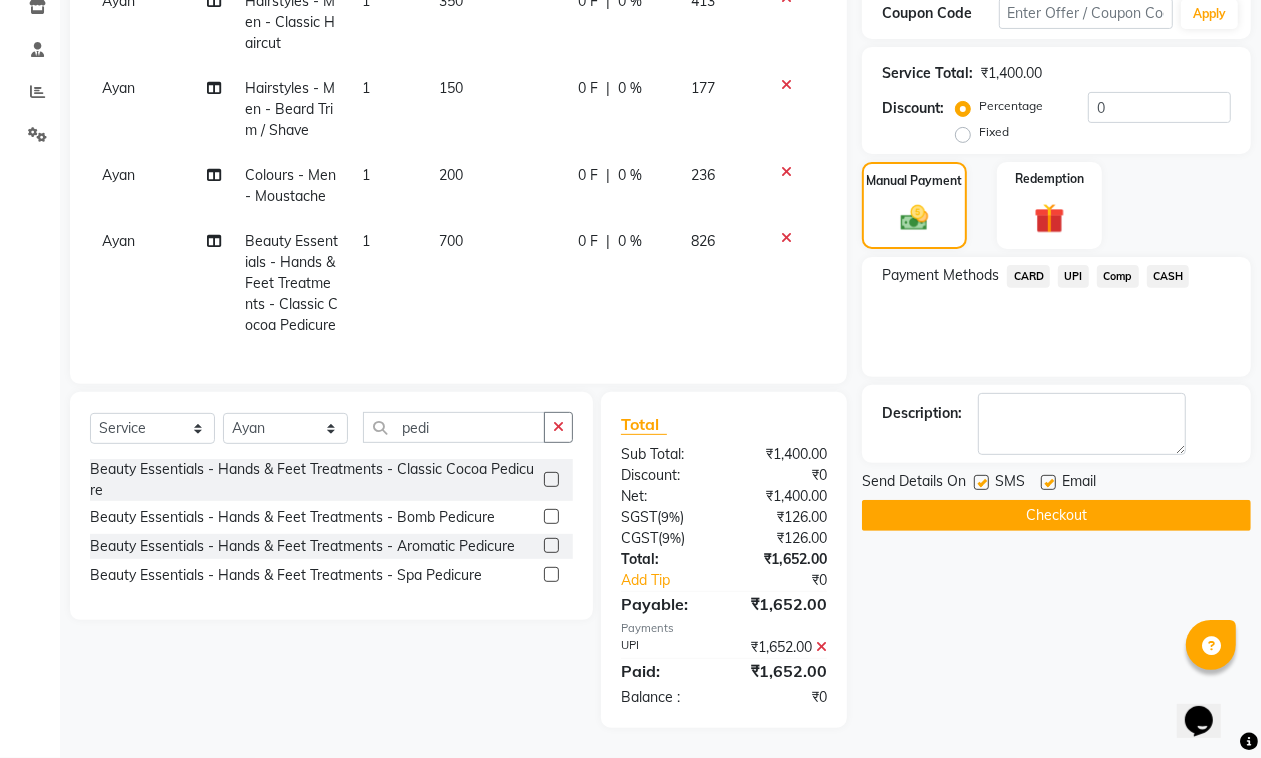 click at bounding box center (1047, 483) 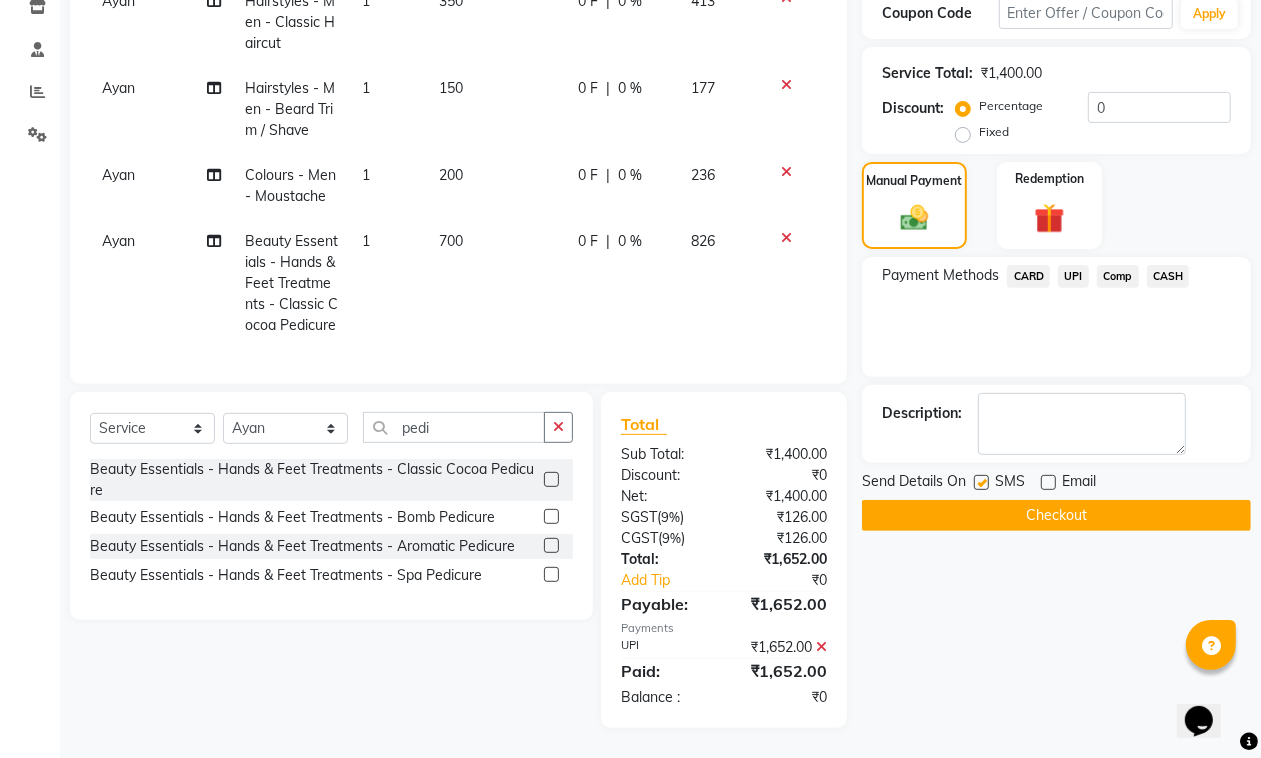 click on "Checkout" 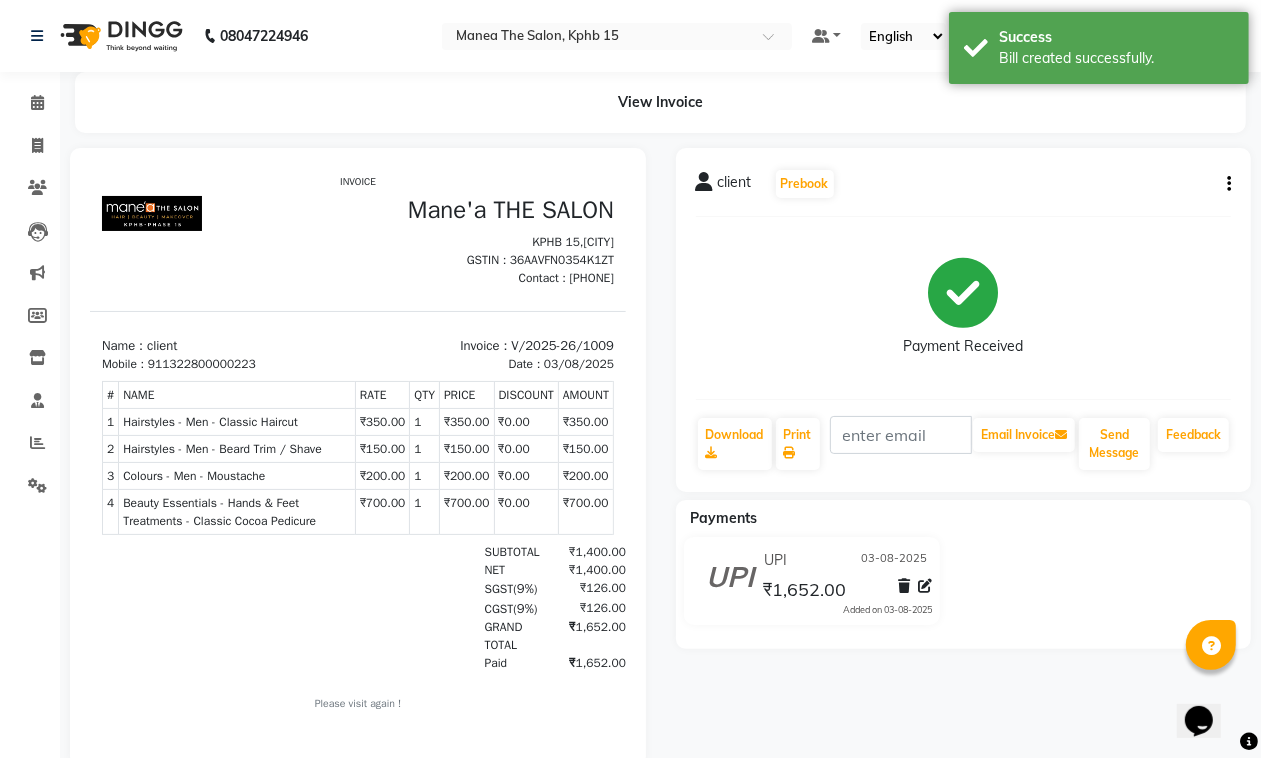 scroll, scrollTop: 0, scrollLeft: 0, axis: both 